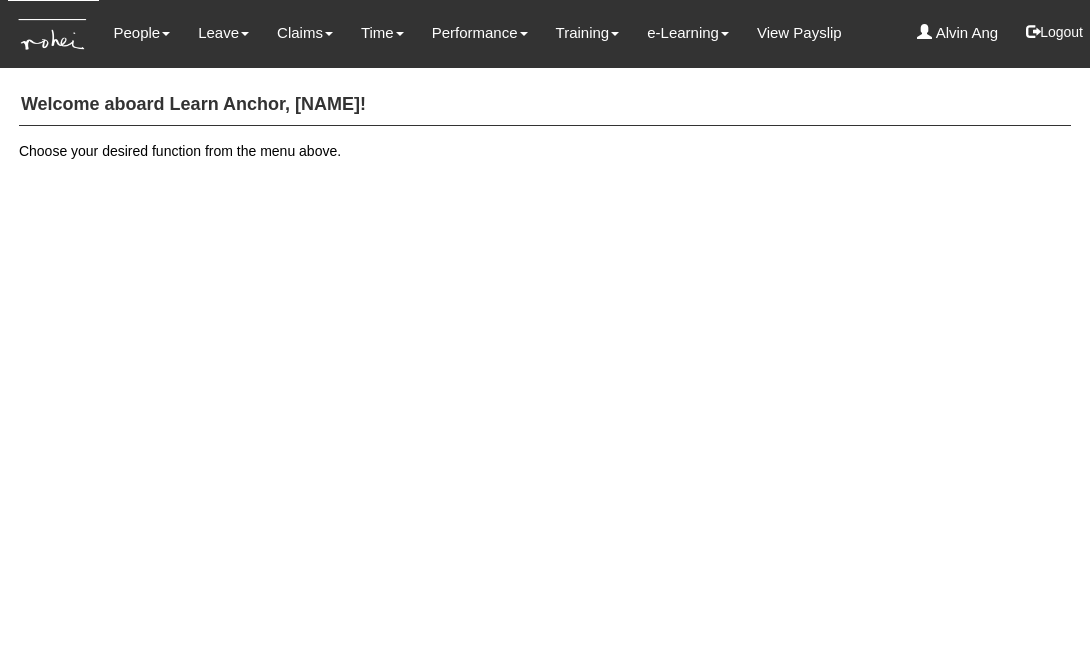 scroll, scrollTop: 0, scrollLeft: 0, axis: both 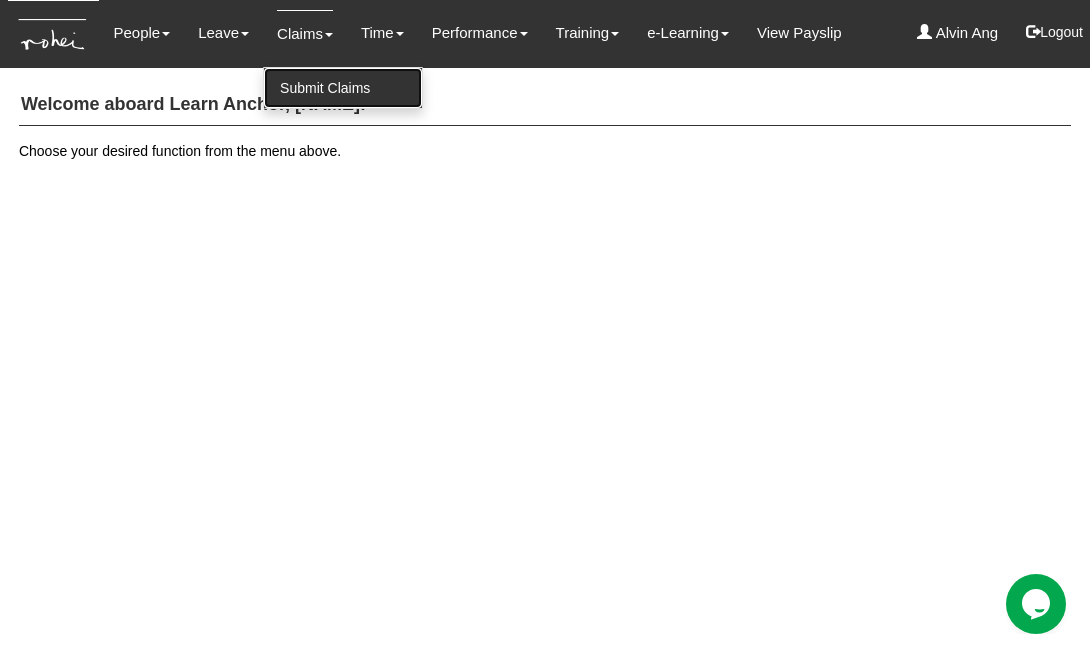 click on "Submit Claims" at bounding box center [343, 88] 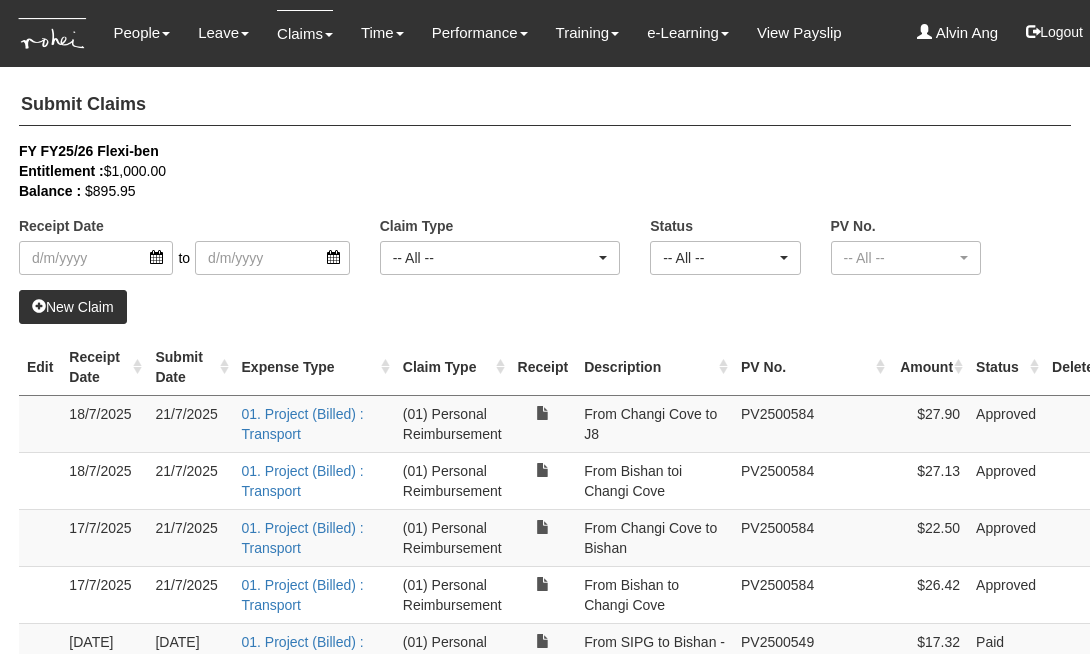 select on "50" 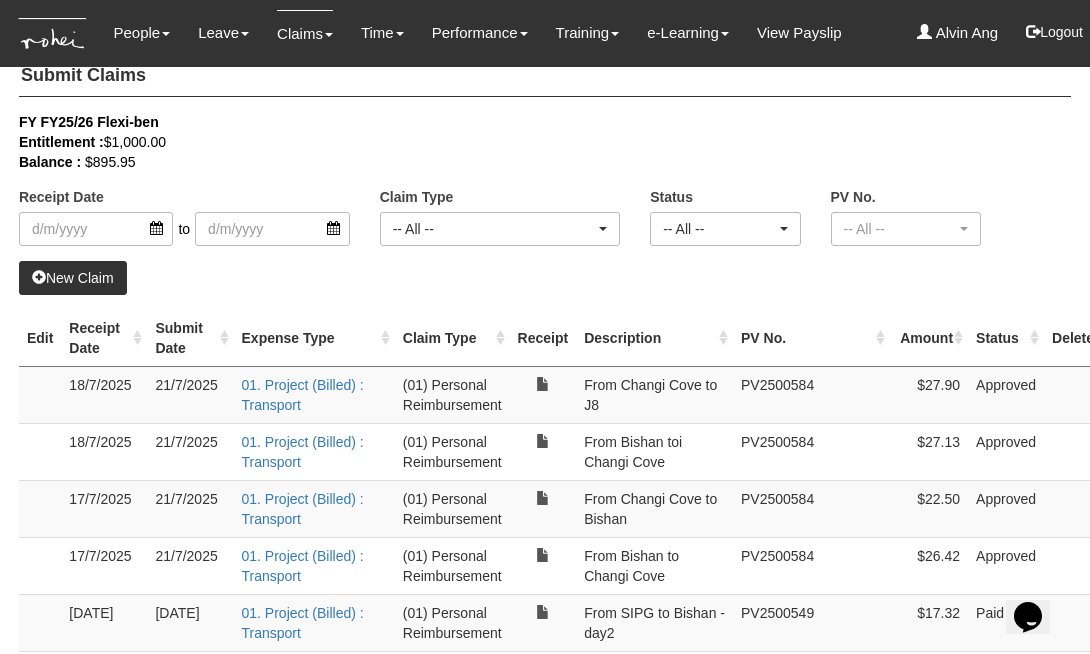 scroll, scrollTop: 0, scrollLeft: 0, axis: both 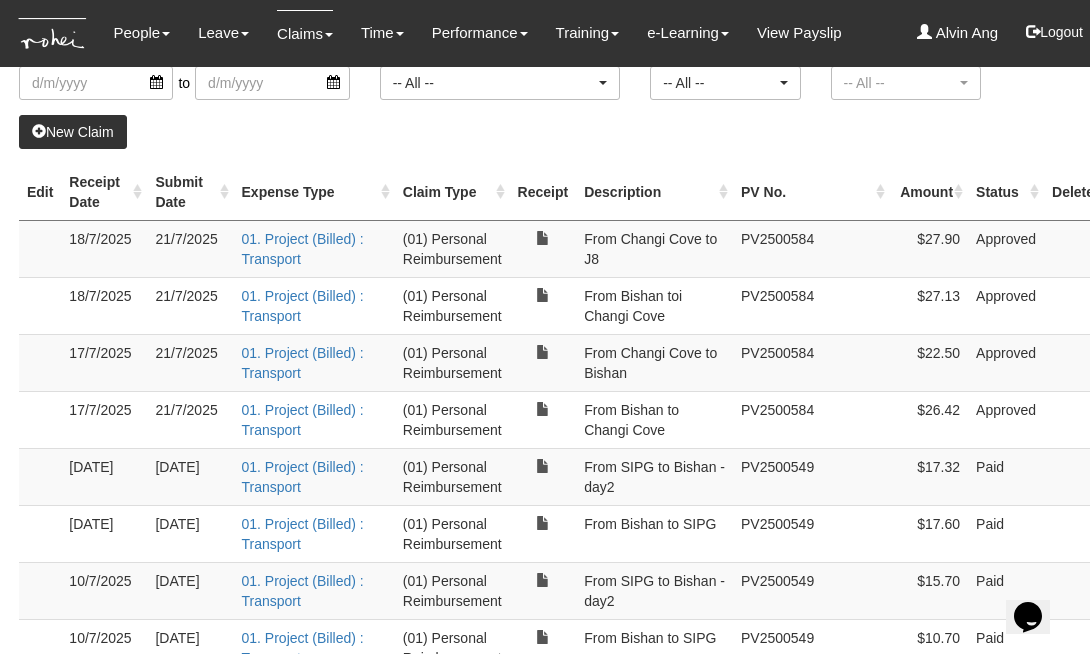 click on "New Claim" at bounding box center (73, 132) 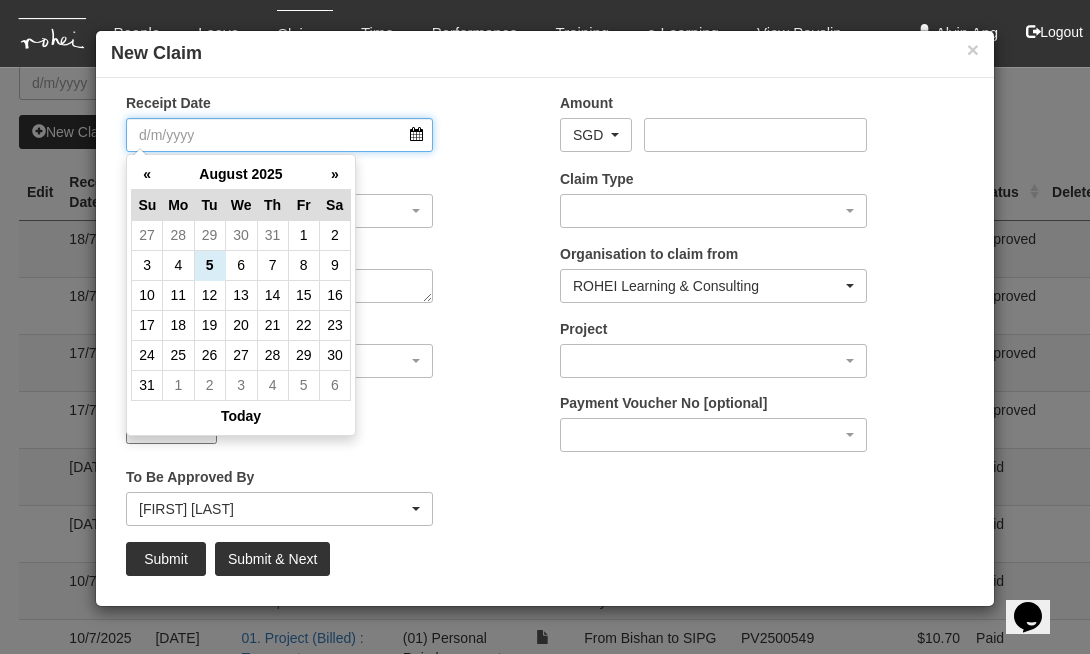 click on "Receipt Date" at bounding box center [279, 135] 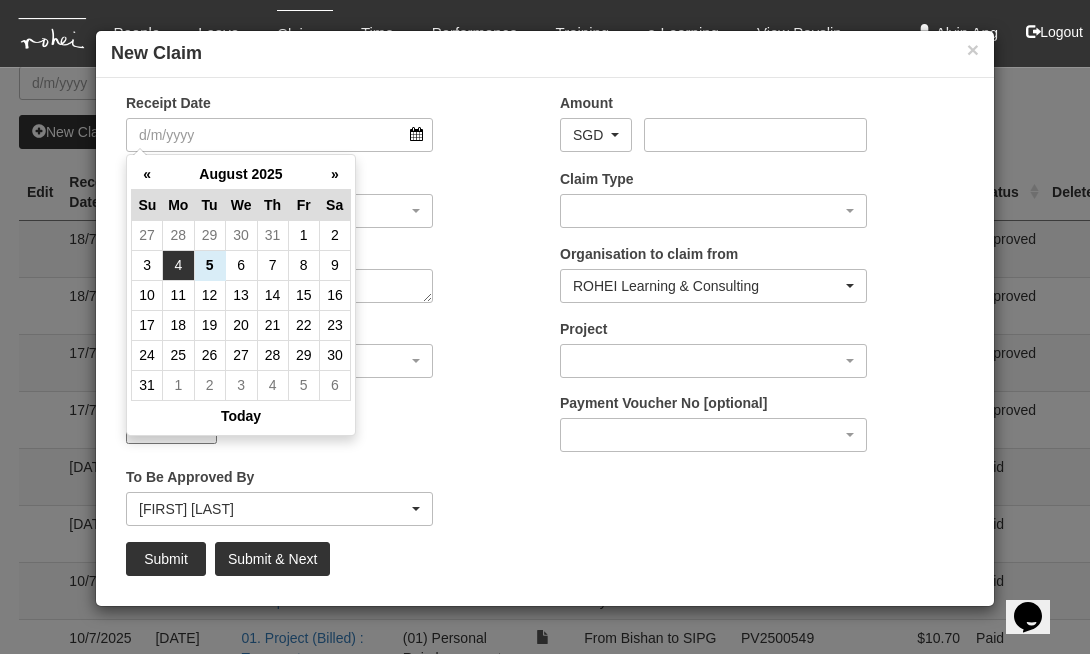click on "4" at bounding box center (178, 265) 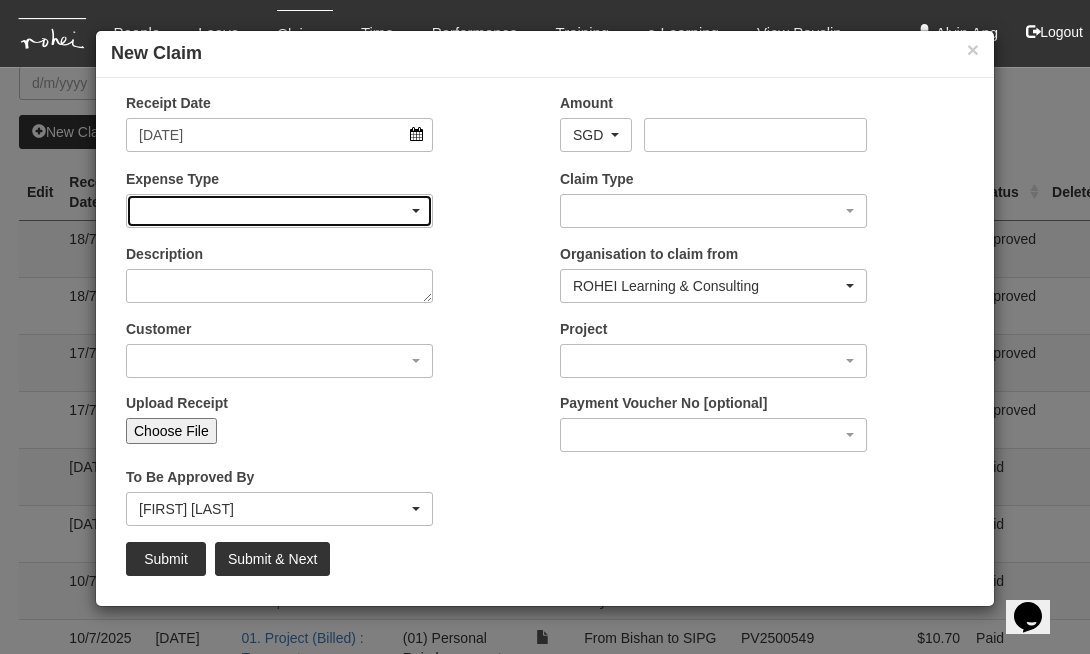click at bounding box center [279, 211] 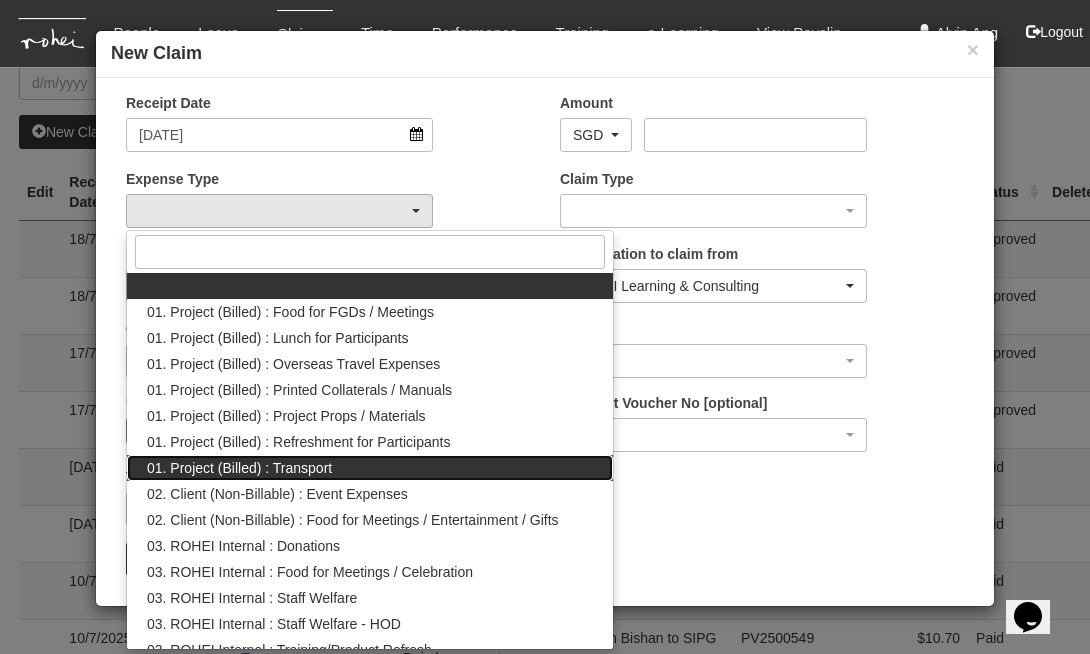 click on "01. Project (Billed) : Transport" at bounding box center (239, 468) 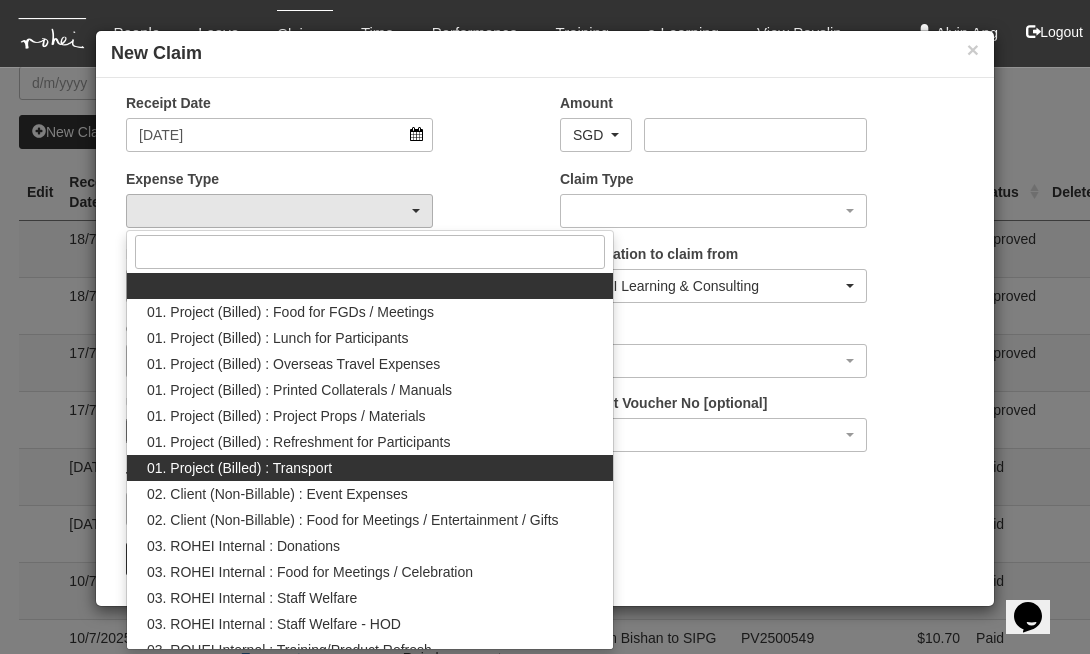 select on "135" 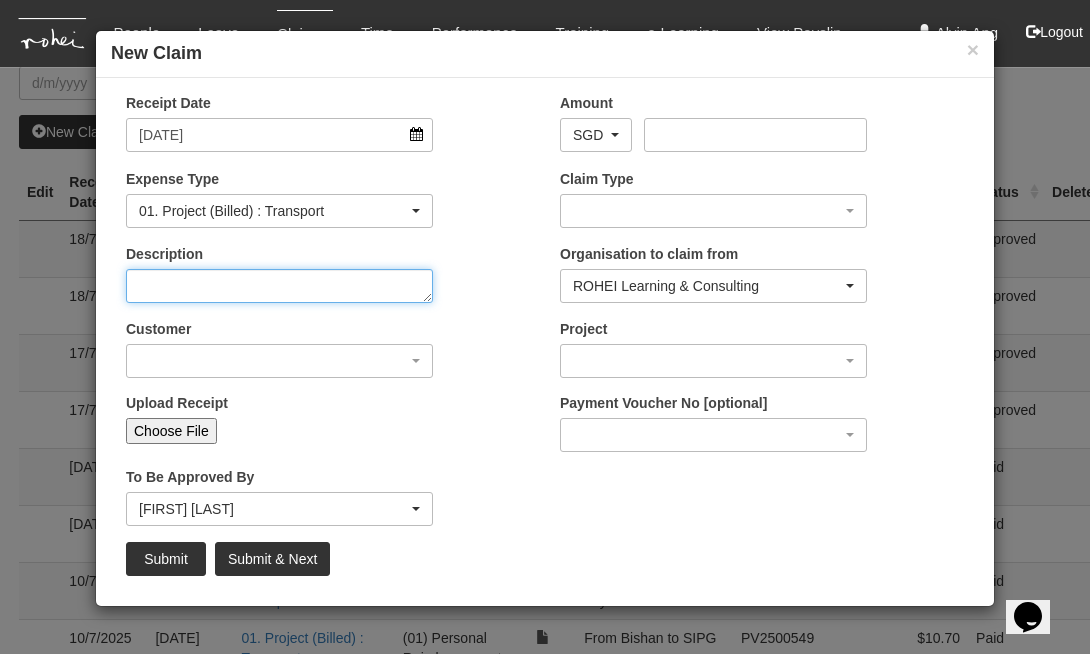 click on "Description" at bounding box center [279, 286] 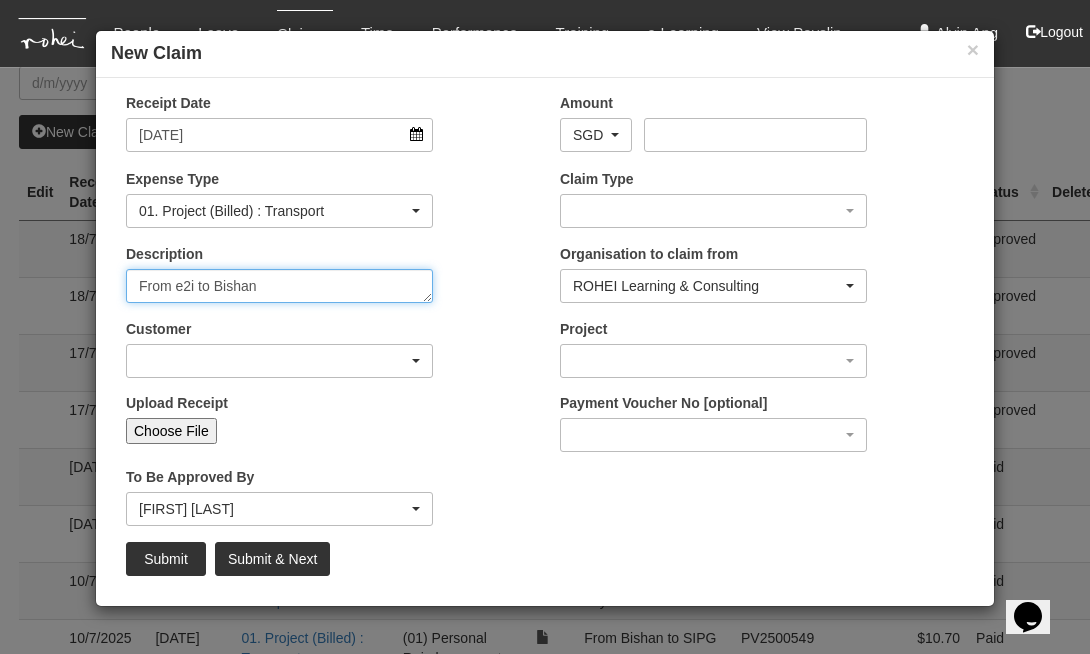 type on "From e2i to Bishan" 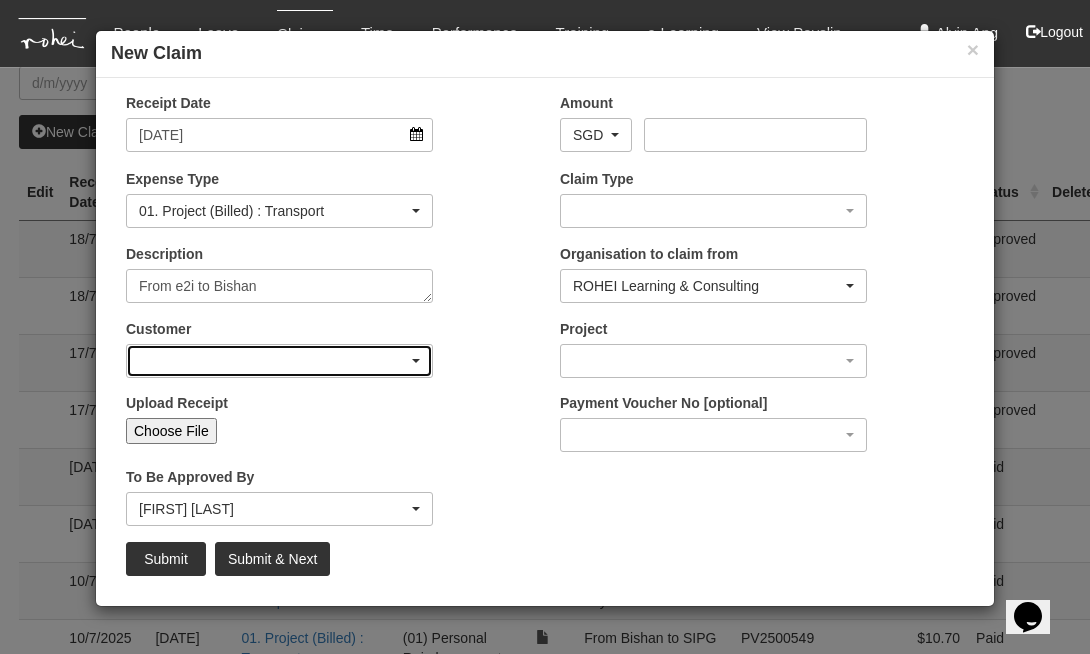 click at bounding box center (279, 361) 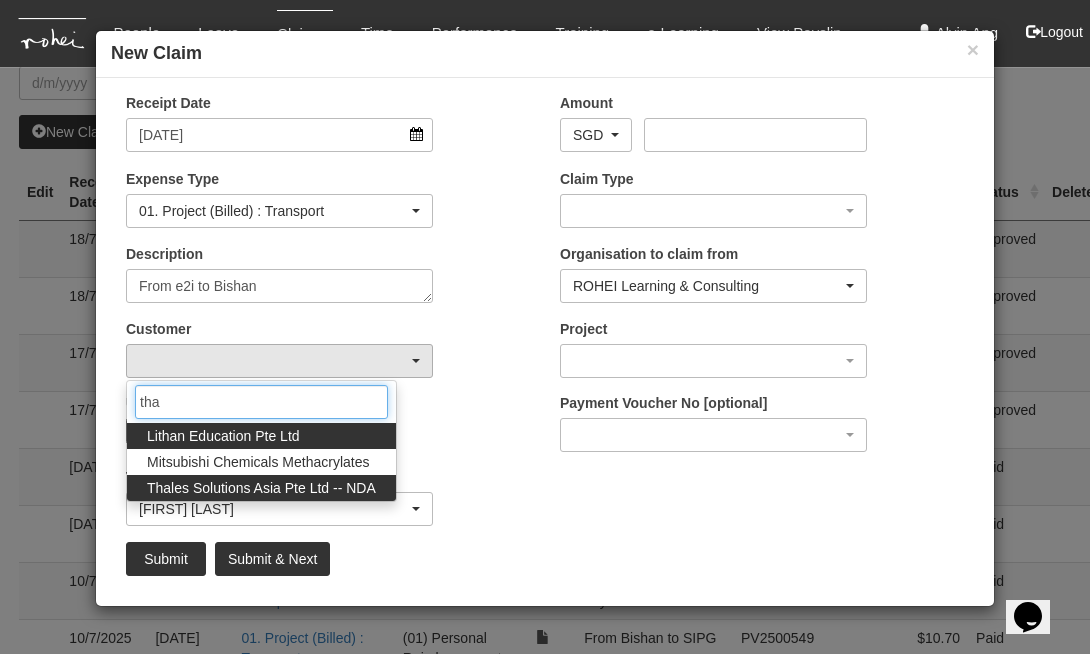 type on "tha" 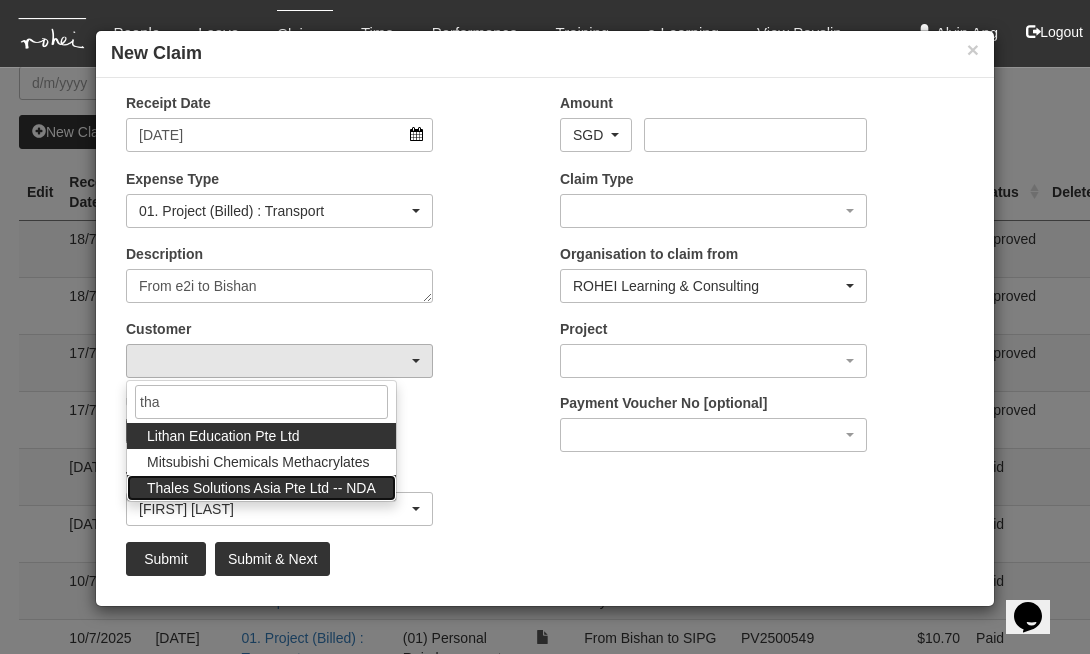 click on "Thales Solutions Asia Pte Ltd -- NDA" at bounding box center (261, 488) 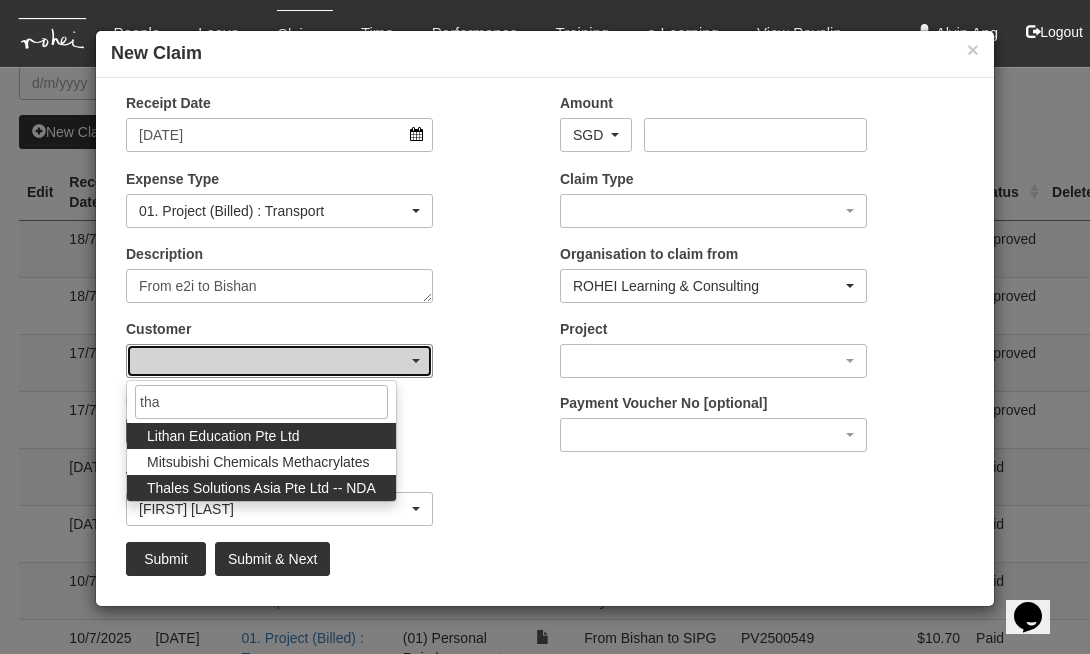 select on "66" 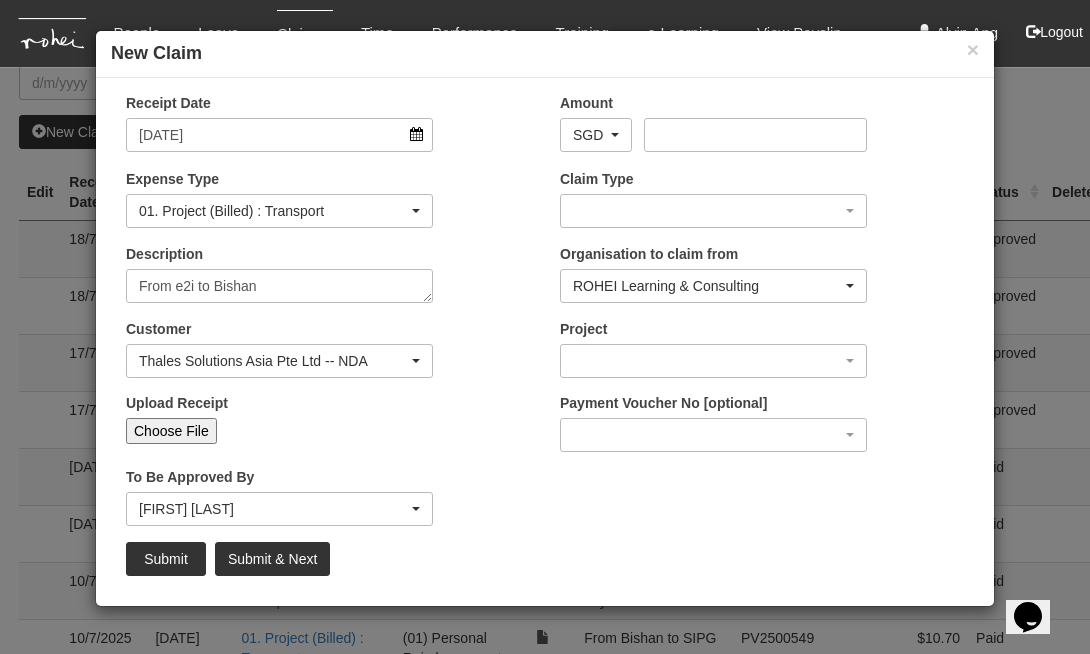 click on "Choose File" at bounding box center (171, 431) 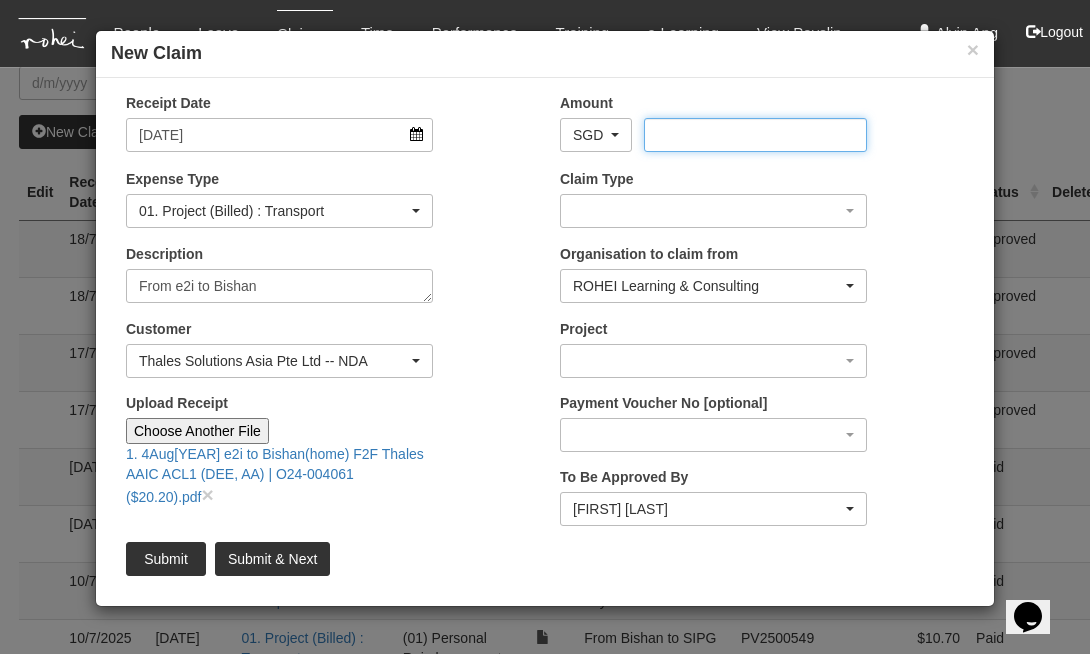 click on "Amount" at bounding box center (755, 135) 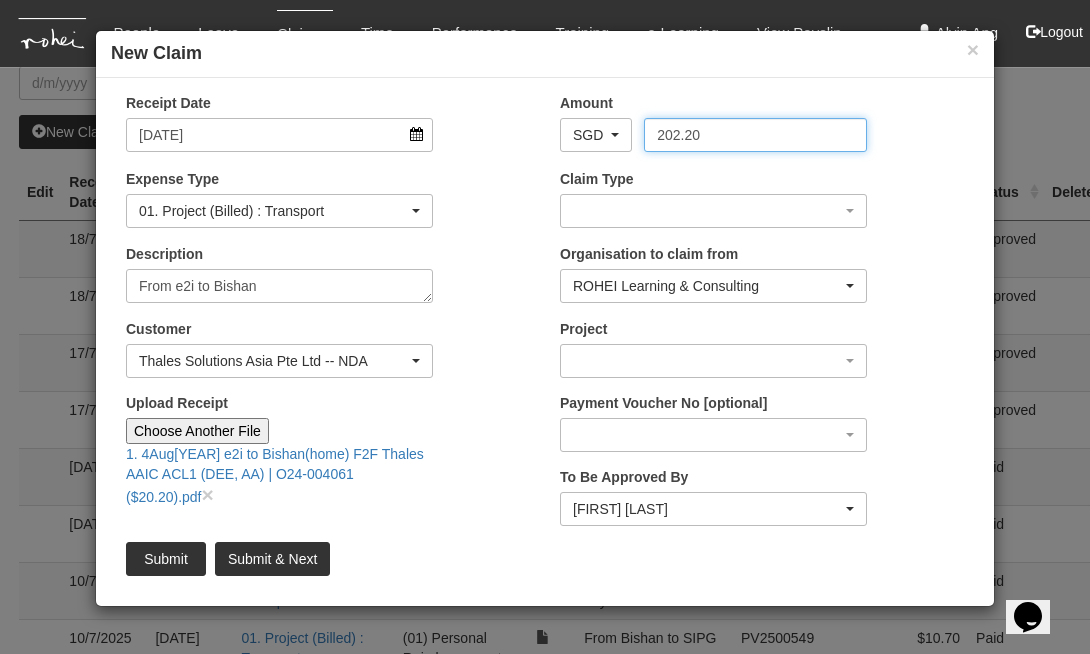 click on "202.20" at bounding box center [755, 135] 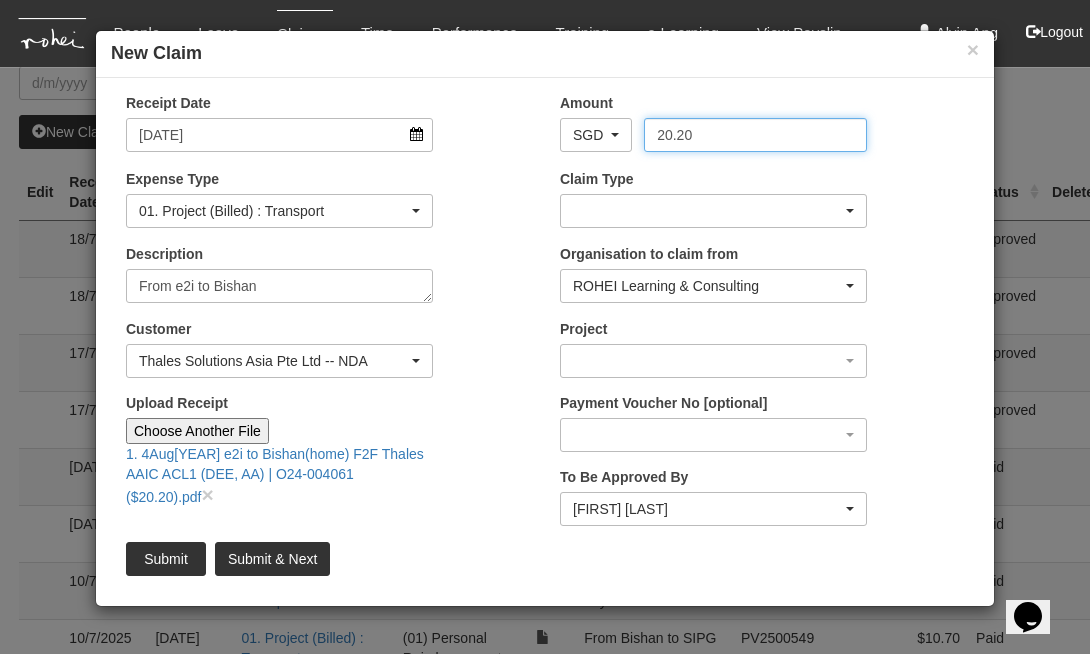 type on "20.20" 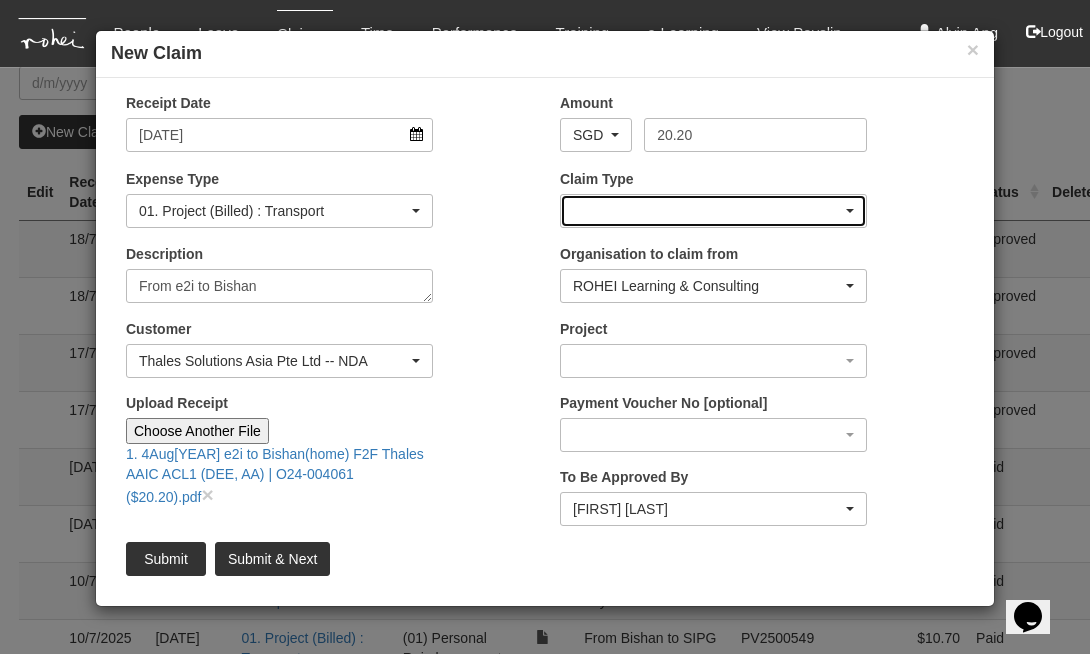 click at bounding box center (713, 211) 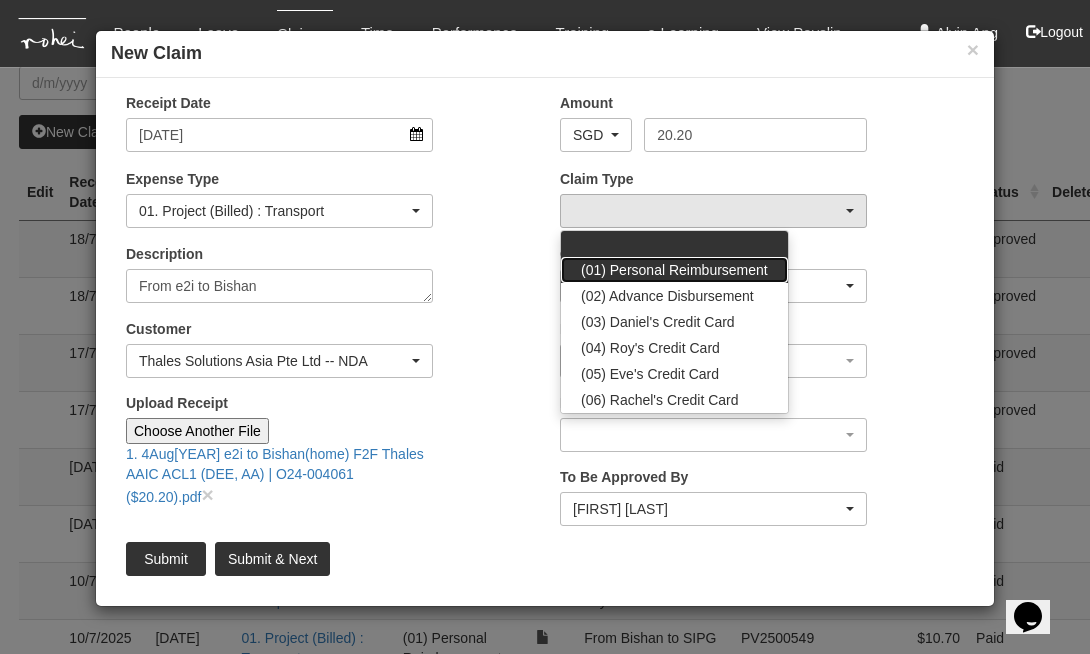 click on "(01) Personal Reimbursement" at bounding box center [674, 270] 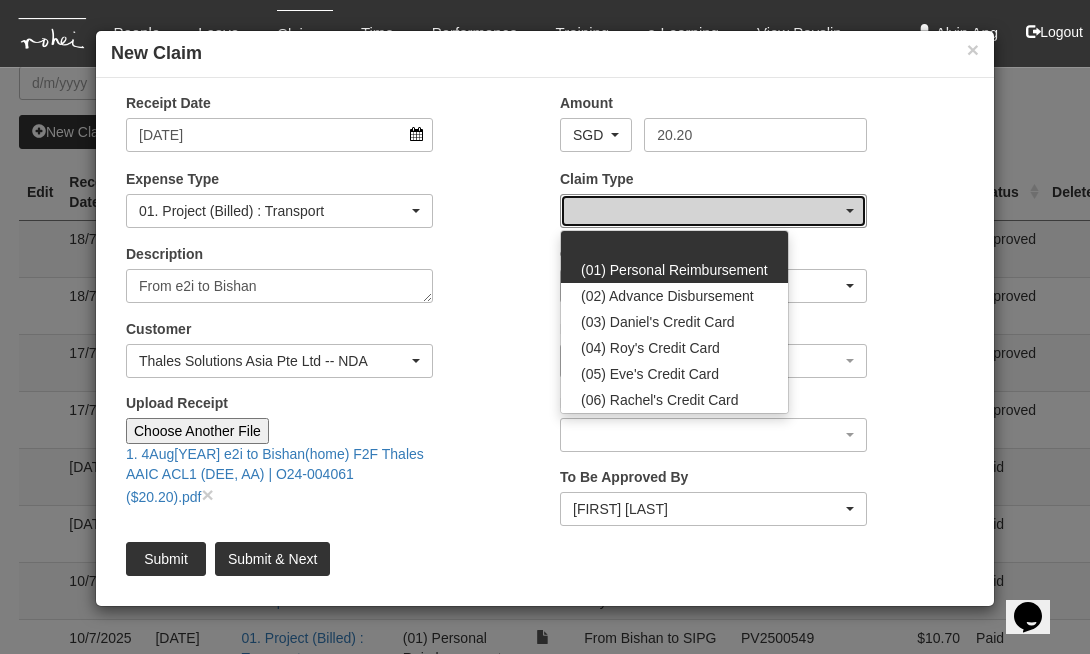 select on "14" 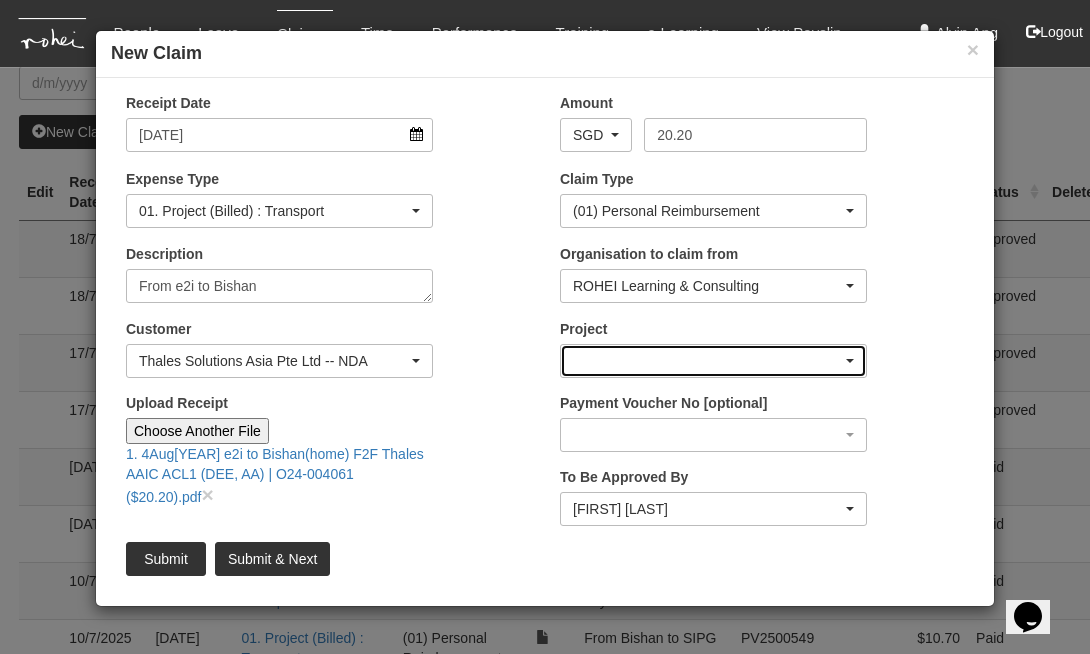 click at bounding box center [713, 361] 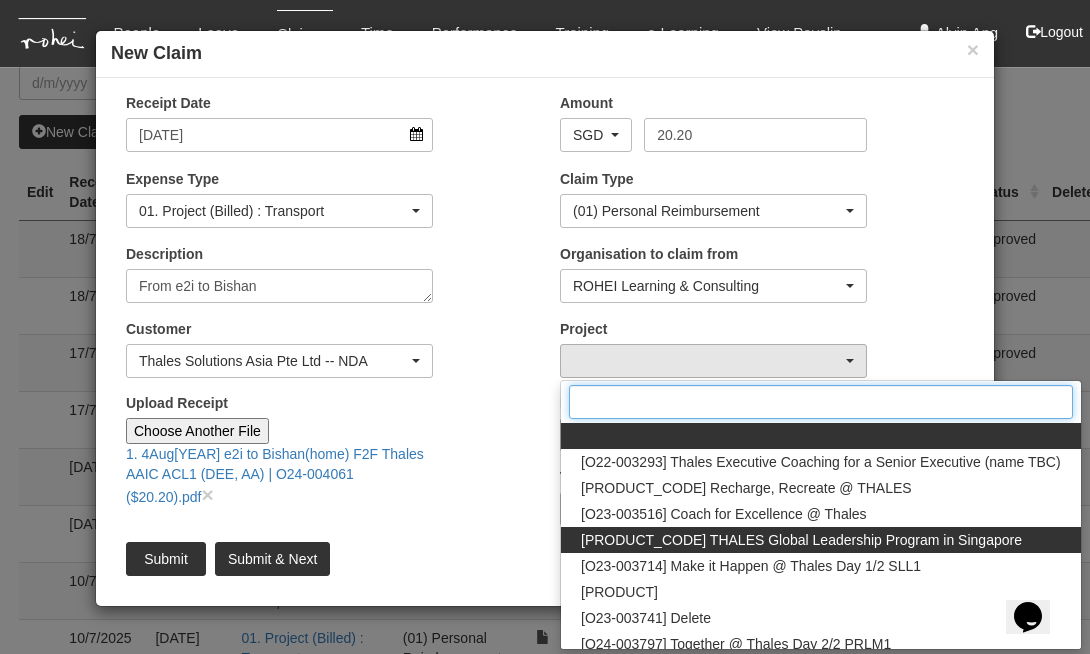 scroll, scrollTop: 111, scrollLeft: 0, axis: vertical 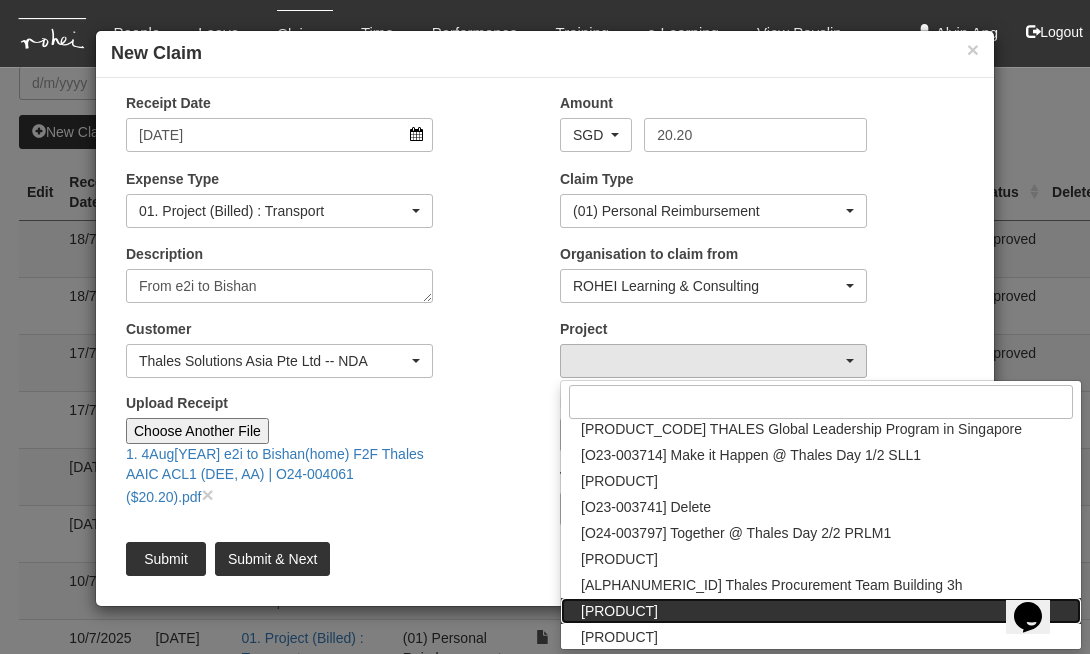 click on "[PRODUCT]" at bounding box center [619, 611] 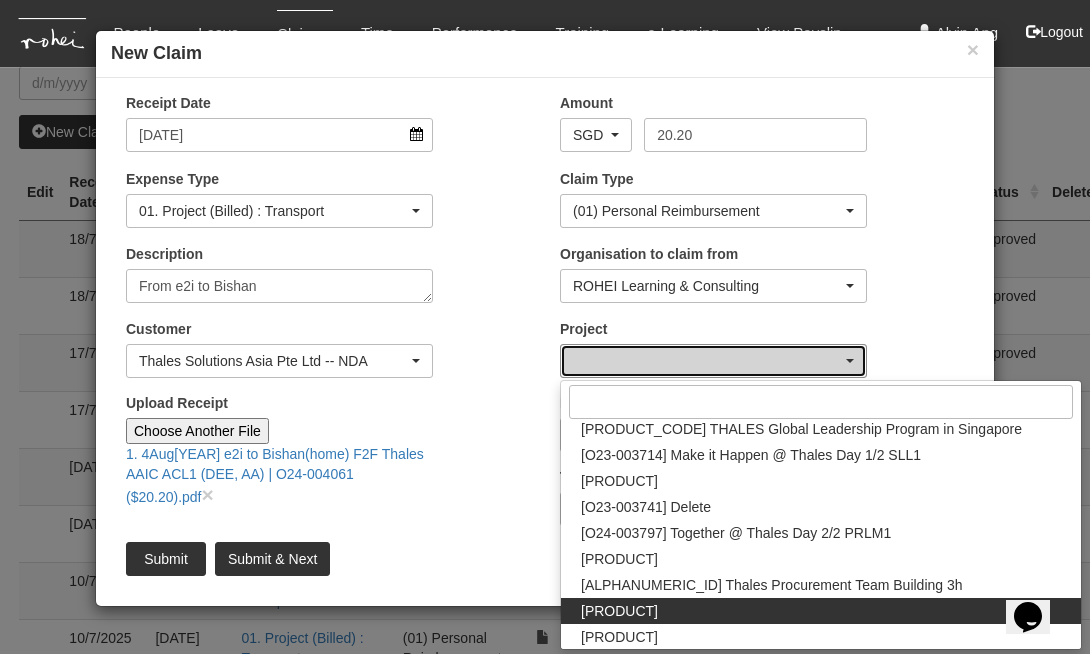 select on "2687" 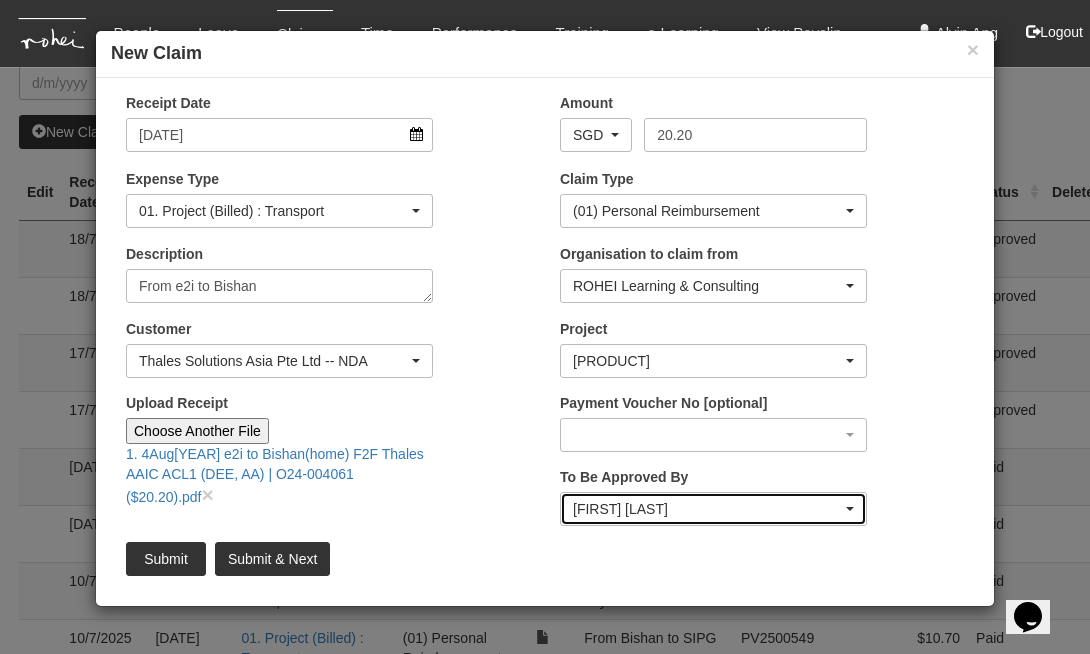 click on "[FIRST] [LAST]" at bounding box center [713, 509] 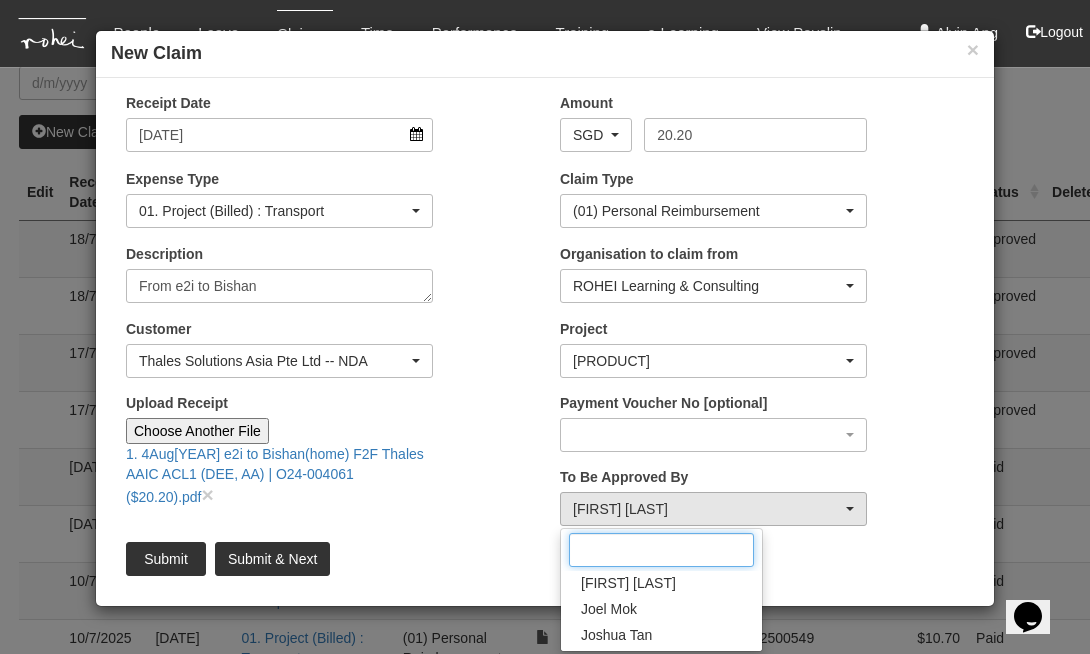 scroll, scrollTop: 288, scrollLeft: 0, axis: vertical 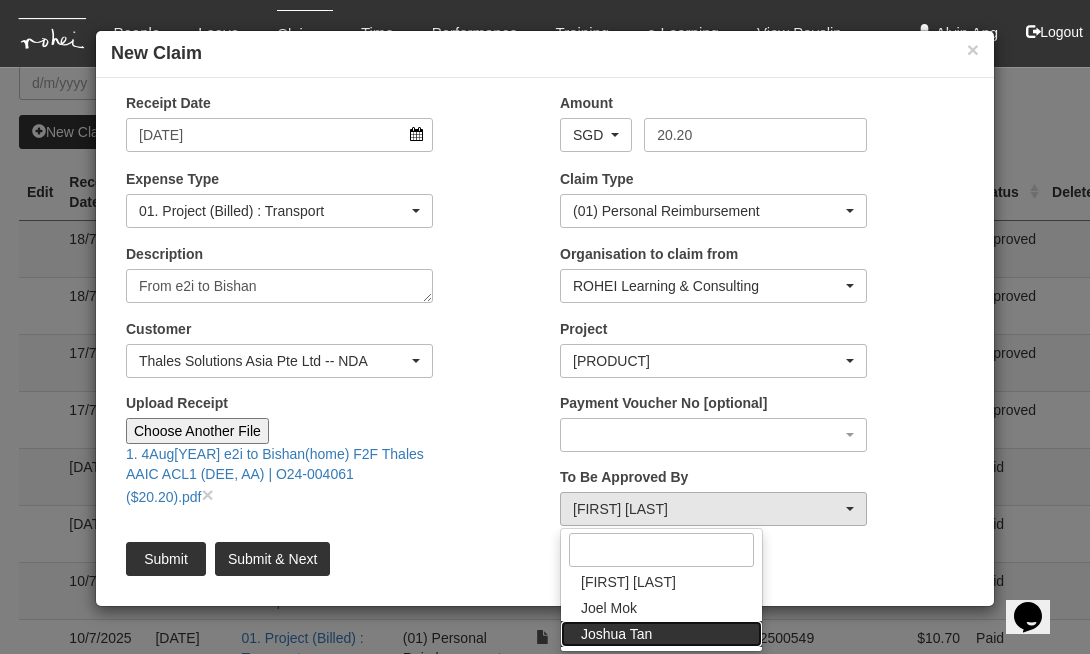 click on "Joshua Tan" at bounding box center (616, 634) 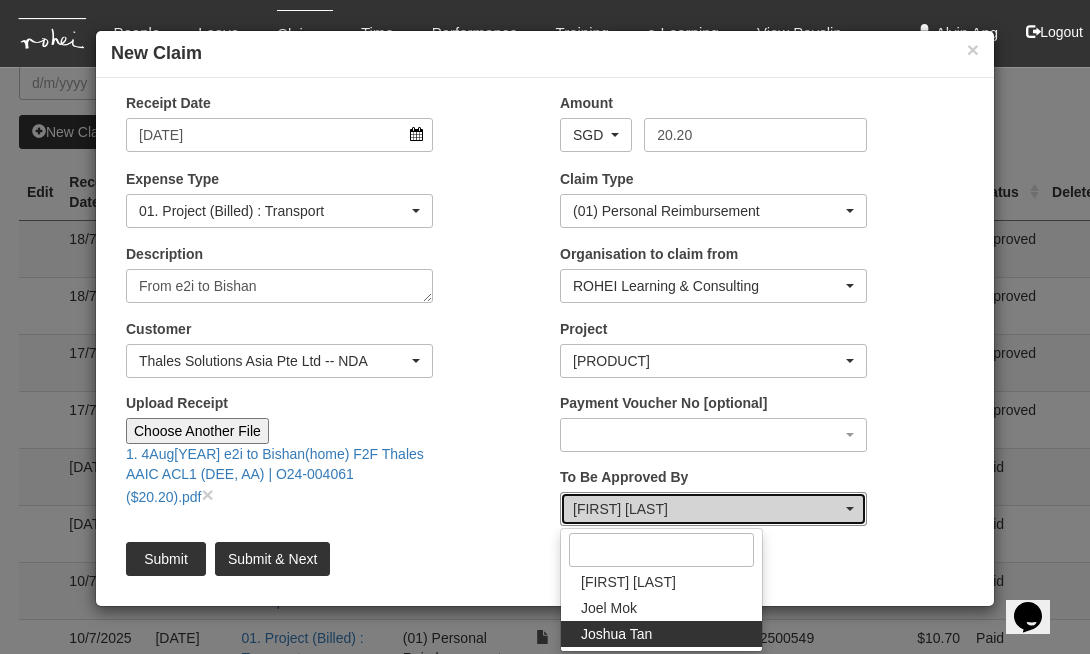 select on "34494e3c-fa1c-4f5c-8164-1b5a8a5feac6" 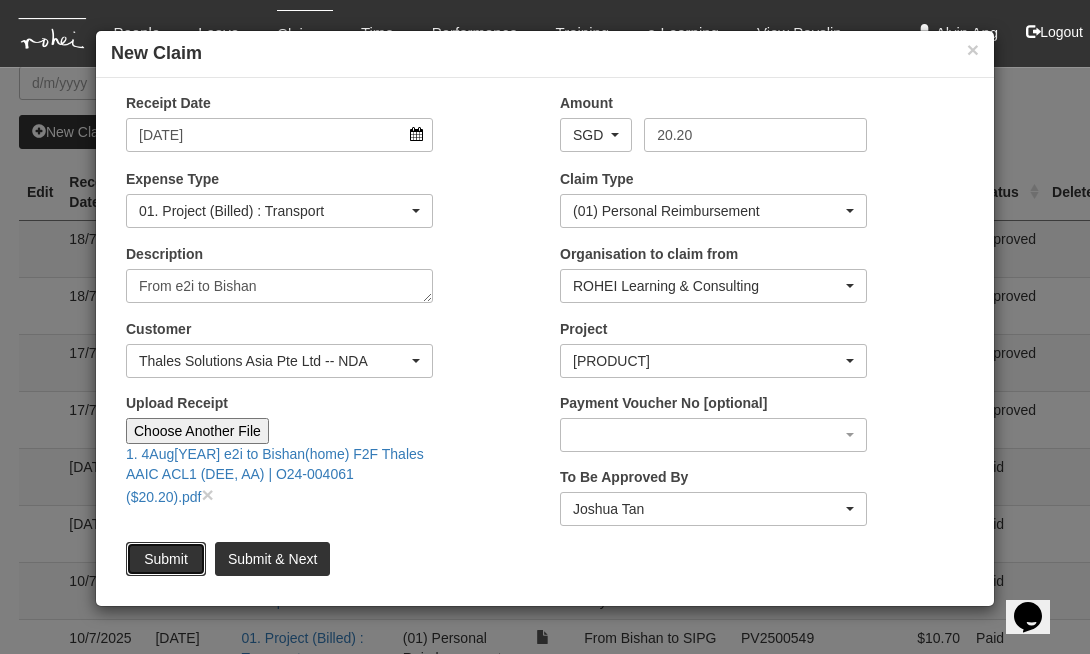 click on "Submit" at bounding box center (166, 559) 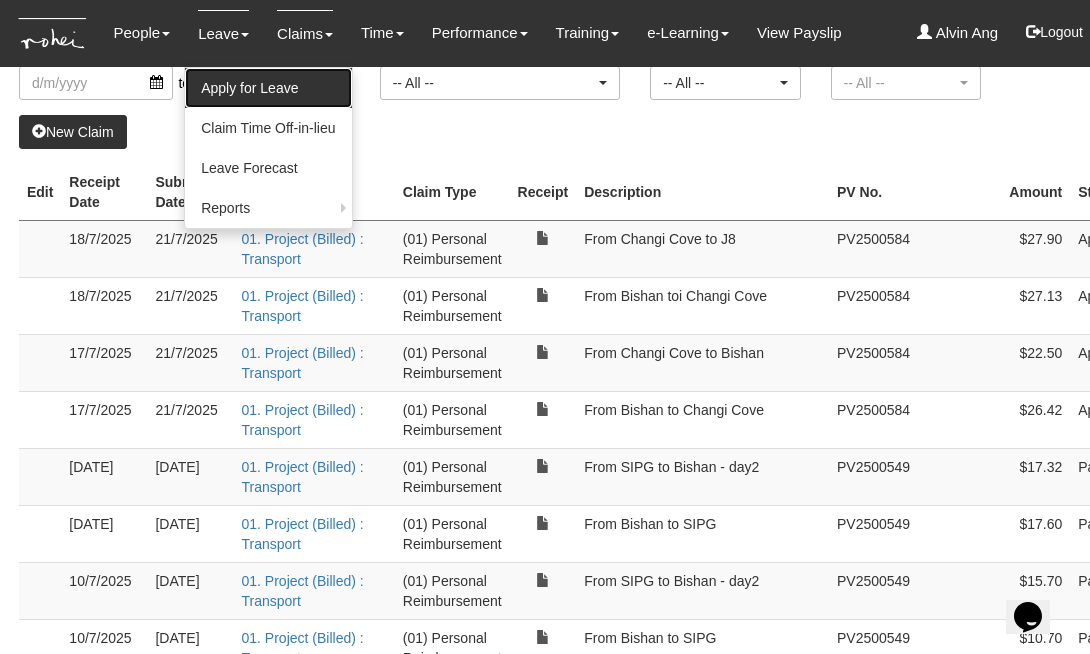 click on "Apply for Leave" at bounding box center (268, 88) 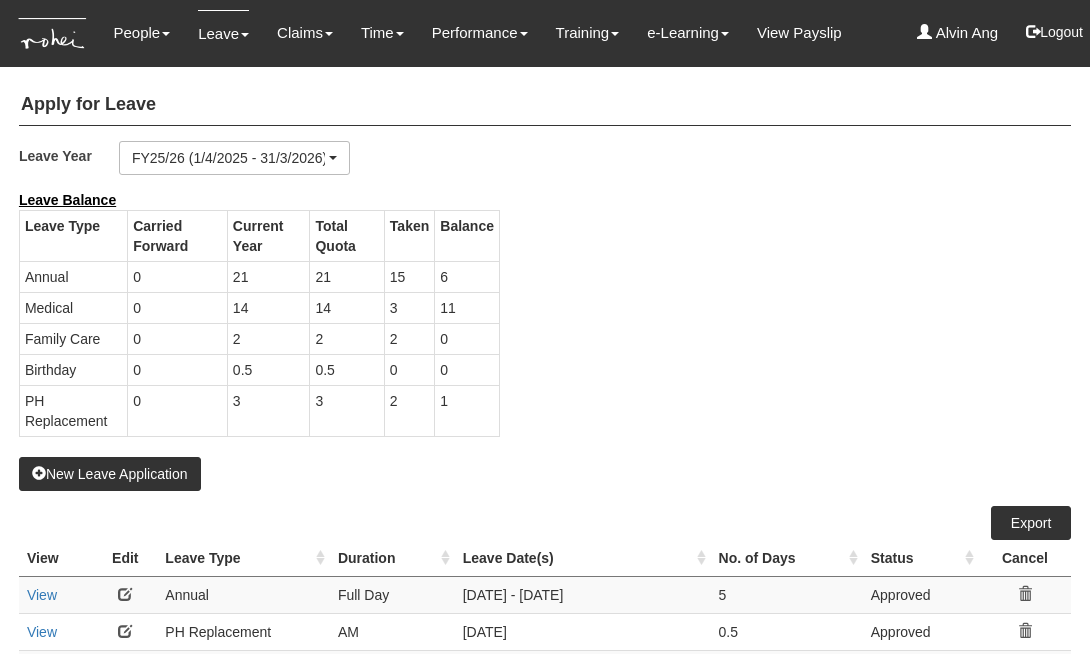 select on "50" 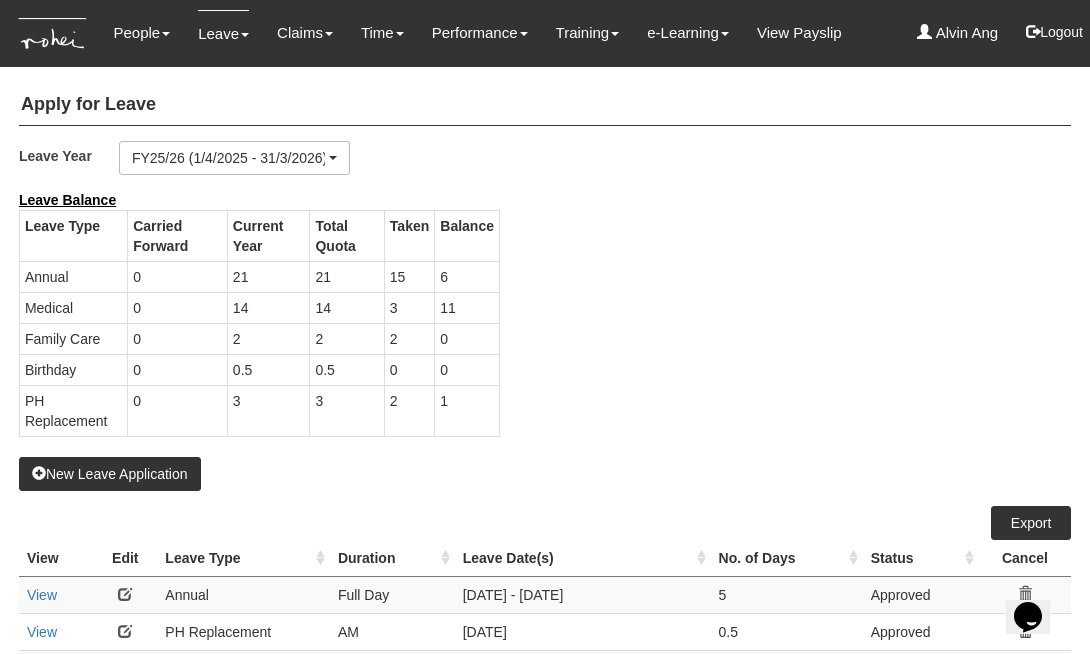 scroll, scrollTop: 0, scrollLeft: 0, axis: both 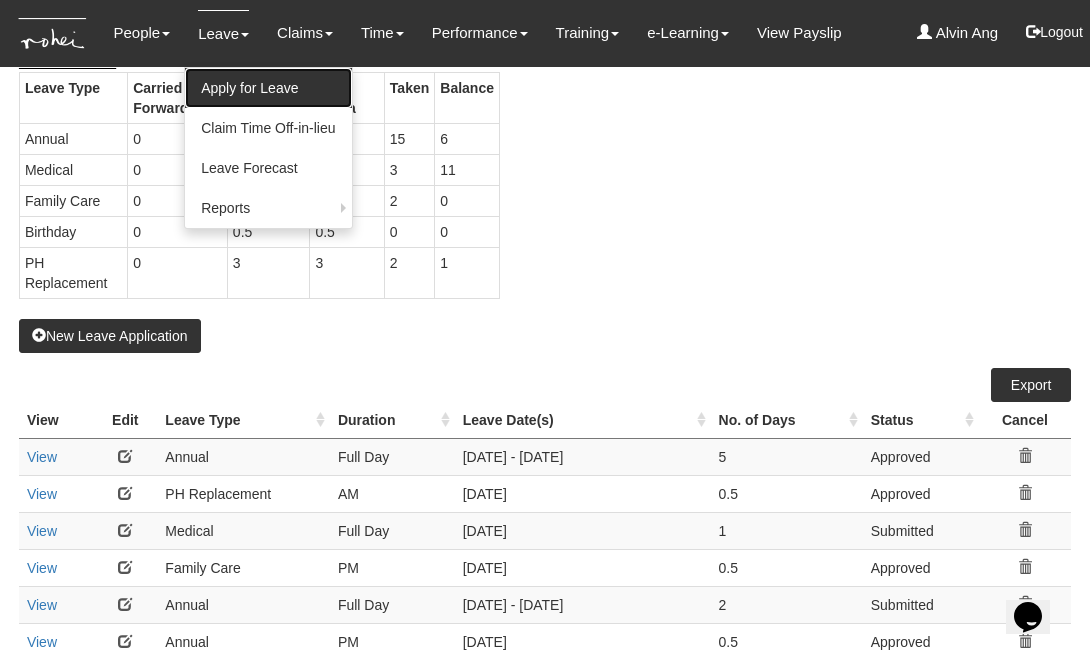 click on "Apply for Leave" at bounding box center [268, 88] 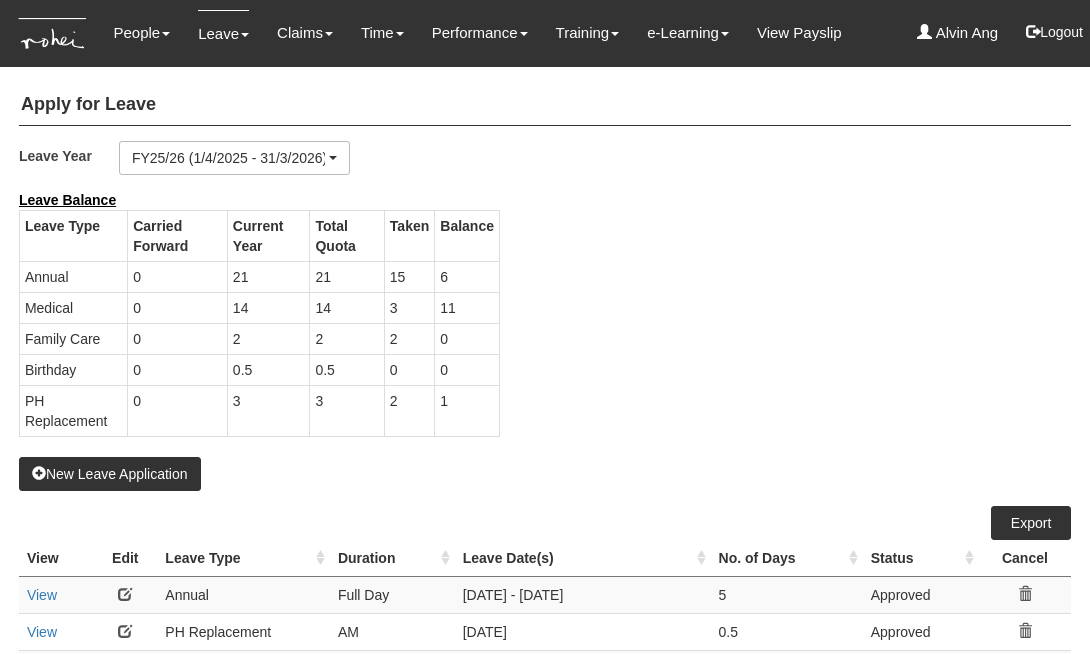 select on "50" 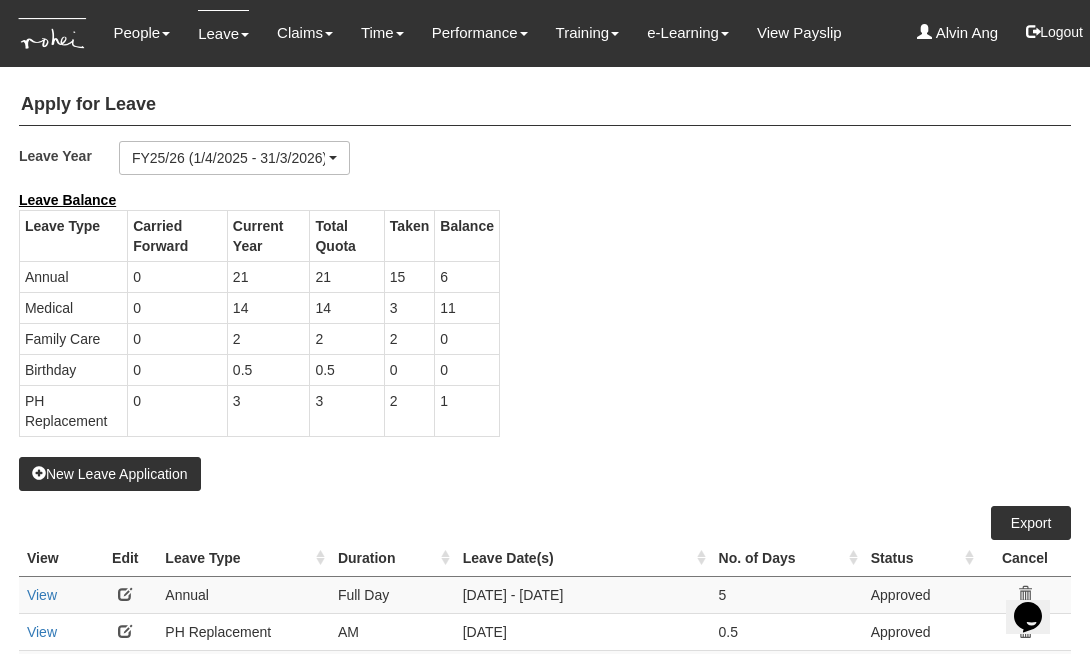 scroll, scrollTop: 0, scrollLeft: 0, axis: both 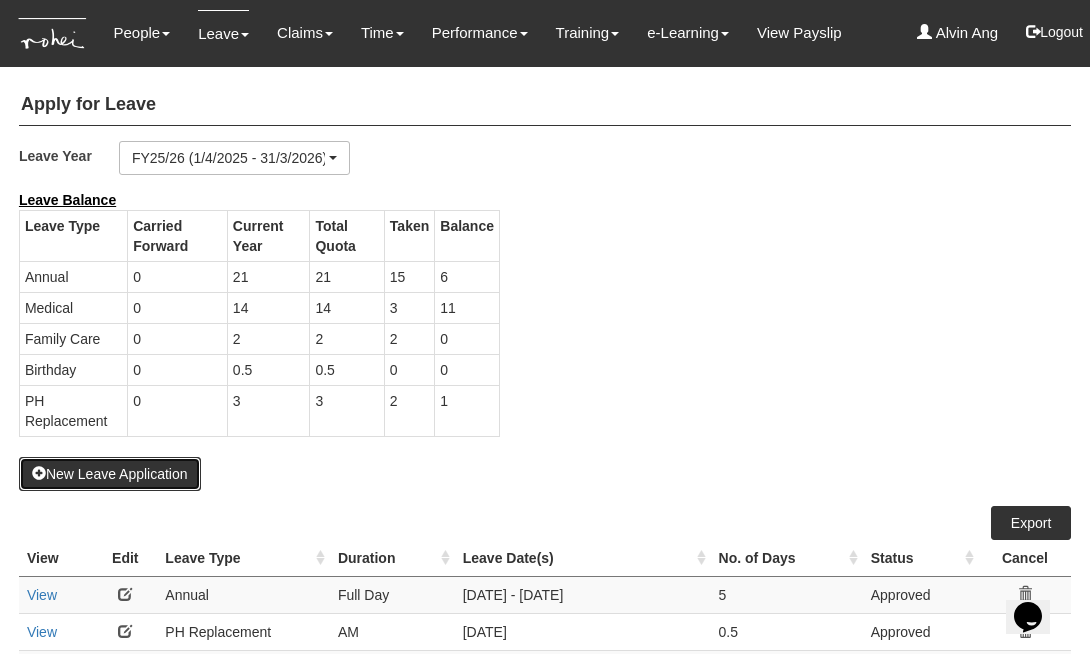 click on "New Leave Application" at bounding box center (110, 474) 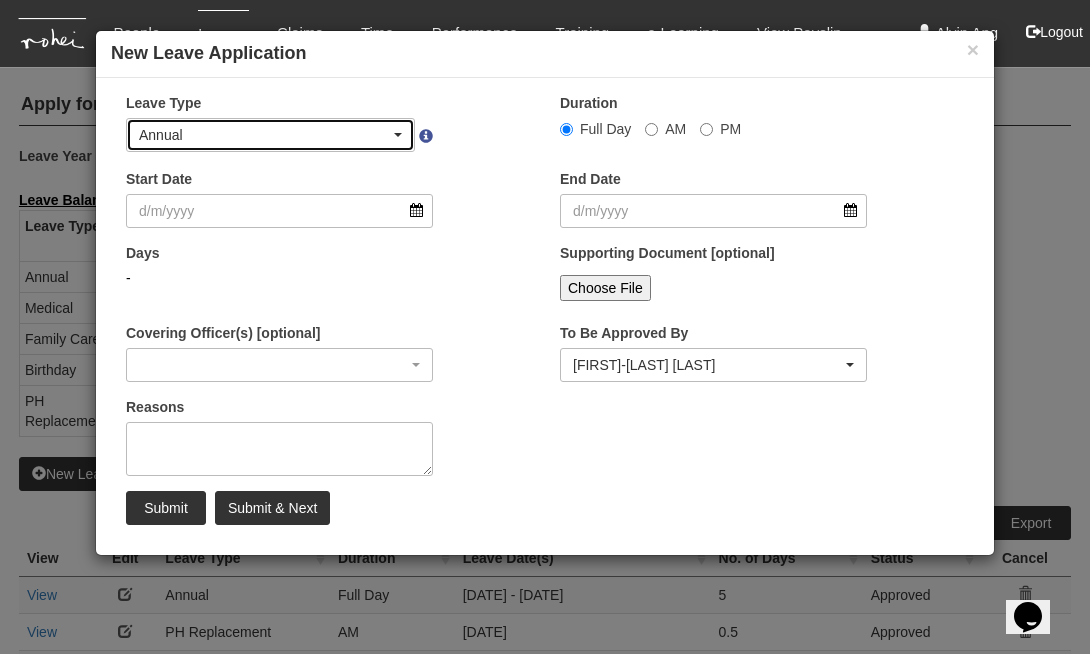 click on "Annual" at bounding box center [270, 135] 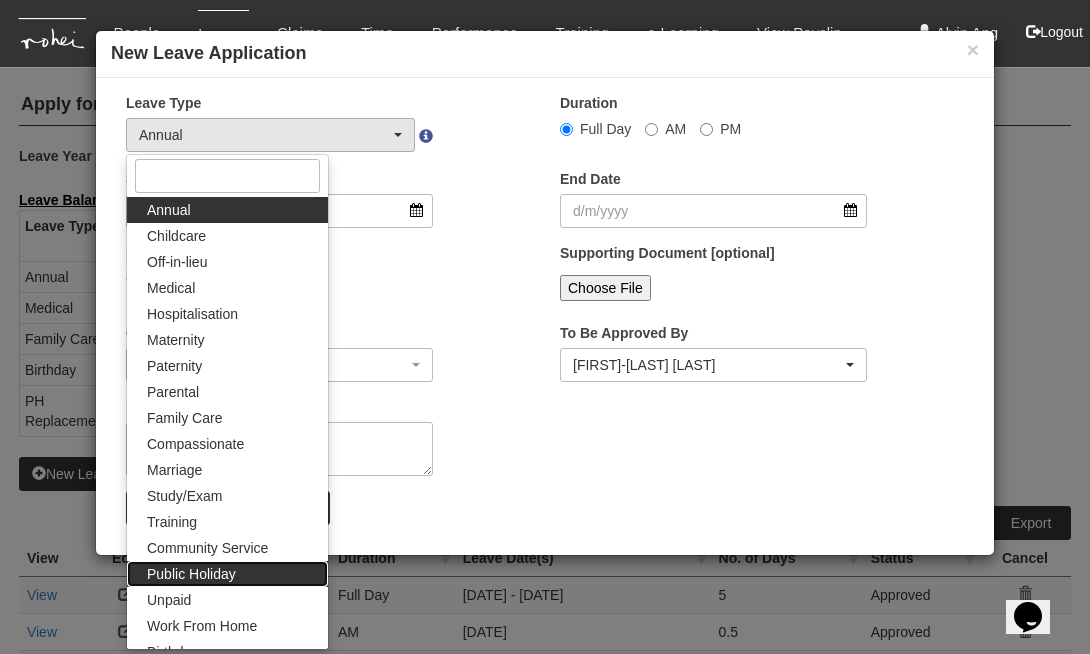 click on "Public Holiday" at bounding box center [227, 574] 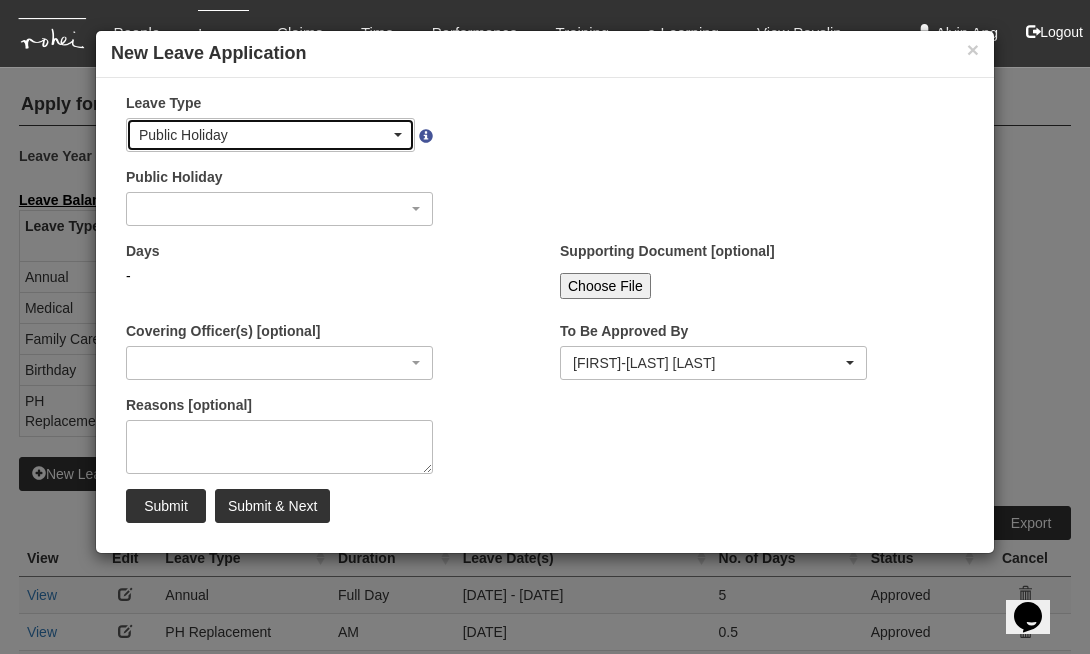 click on "Public Holiday" at bounding box center (270, 135) 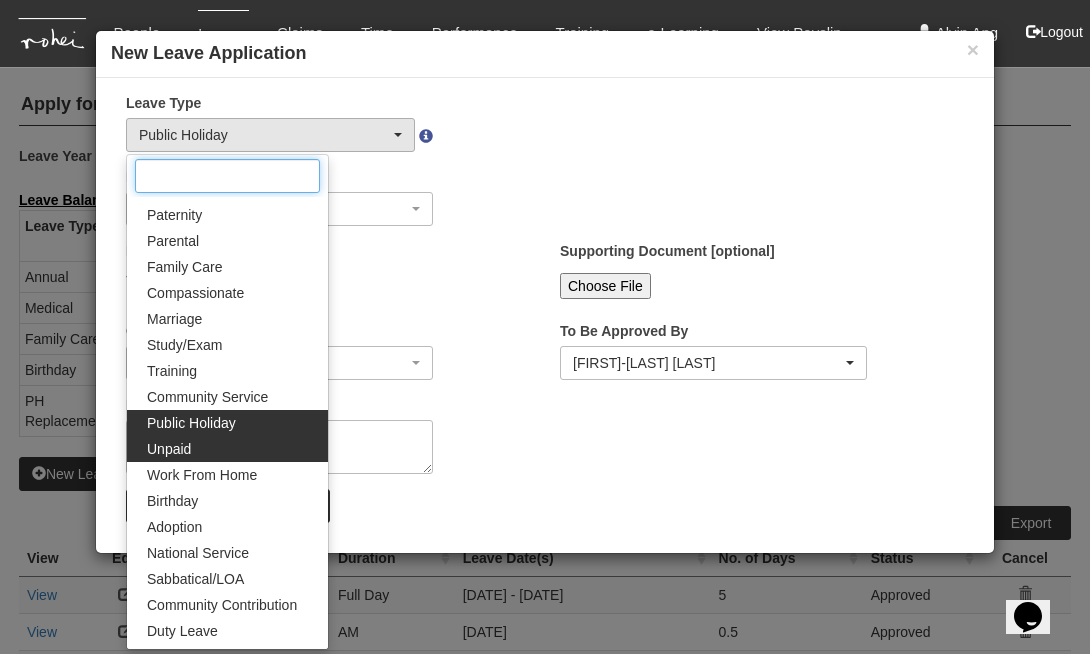 scroll, scrollTop: 171, scrollLeft: 0, axis: vertical 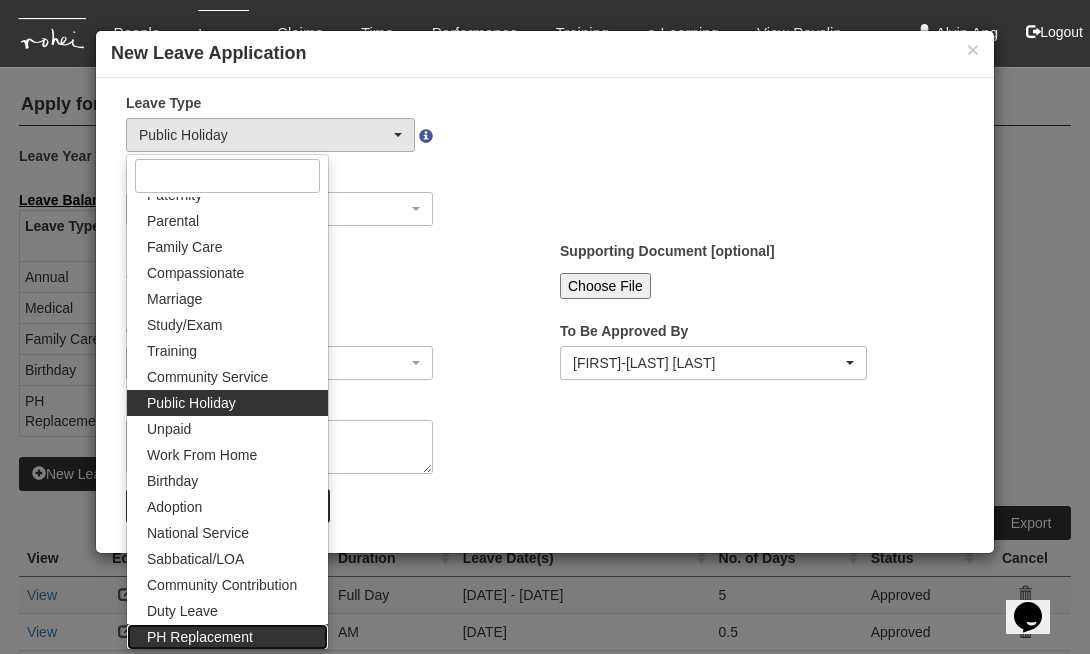 click on "PH Replacement" at bounding box center (200, 637) 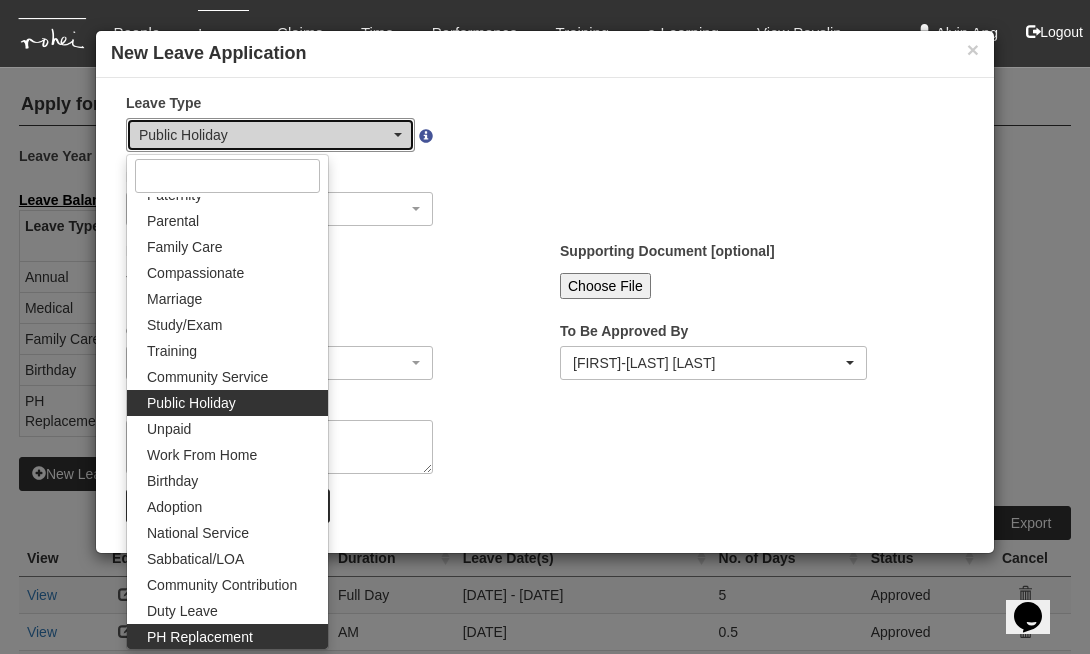 select on "26" 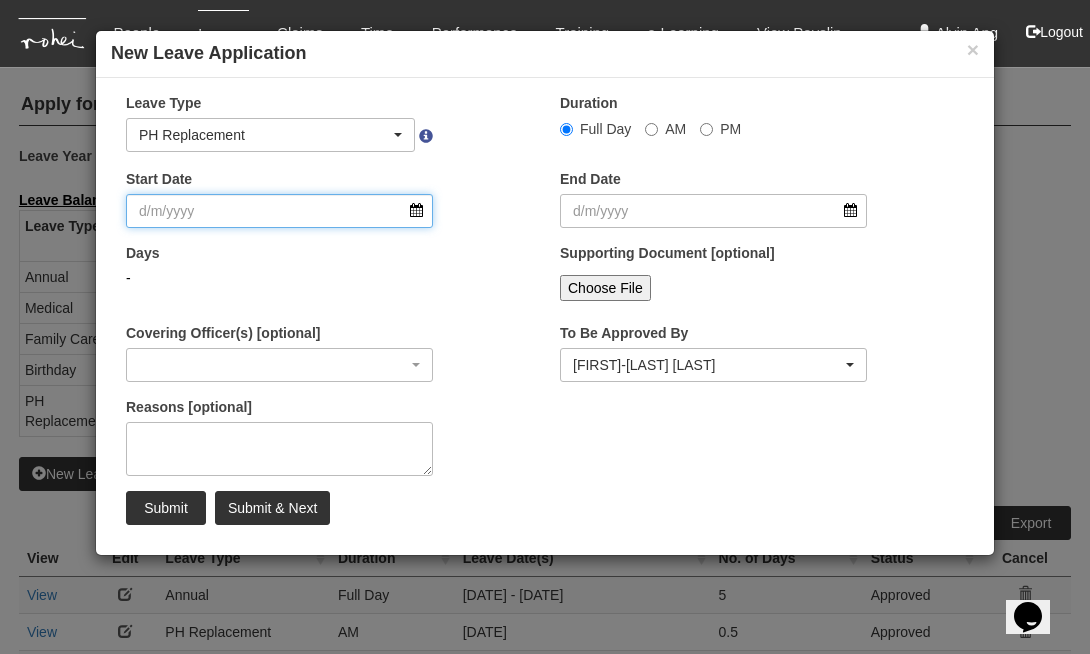 click on "Start Date" at bounding box center (279, 211) 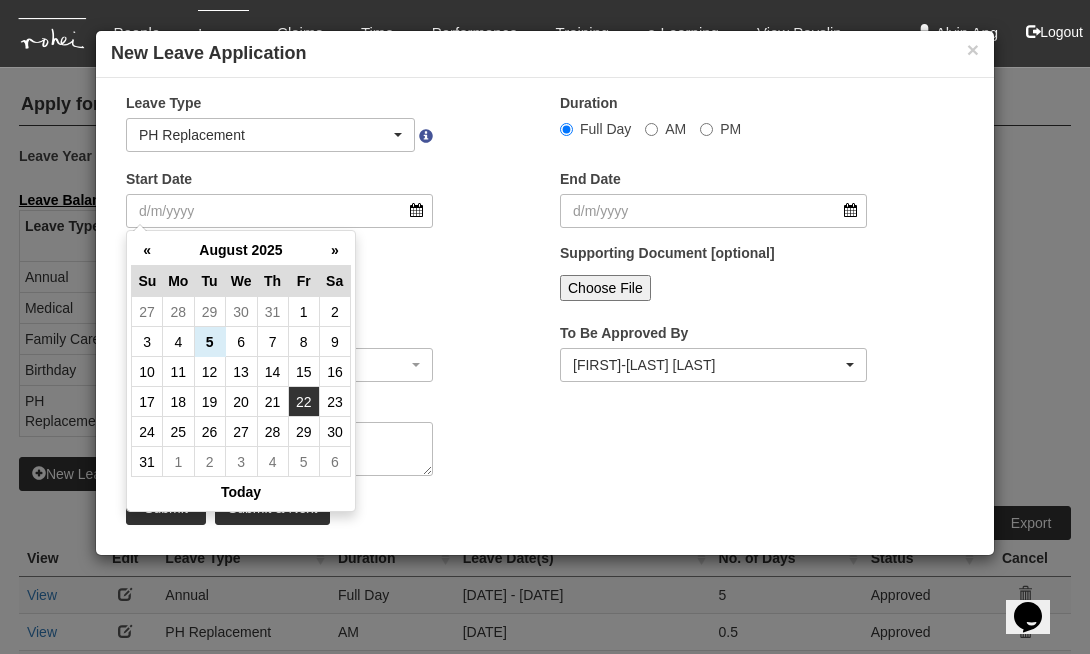 click on "22" at bounding box center [303, 402] 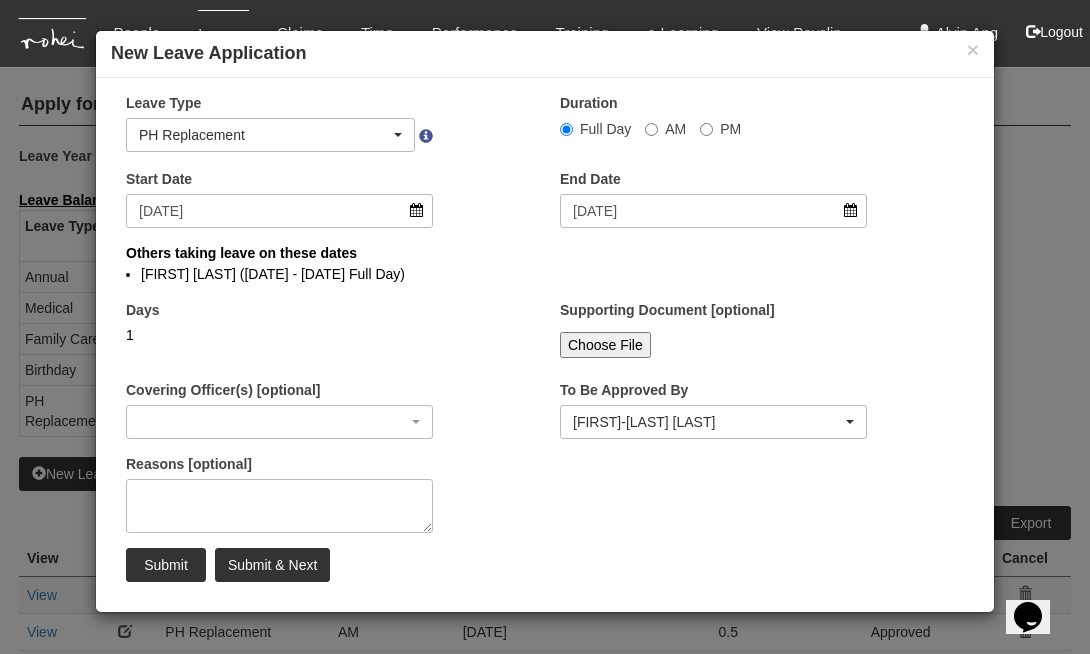 select 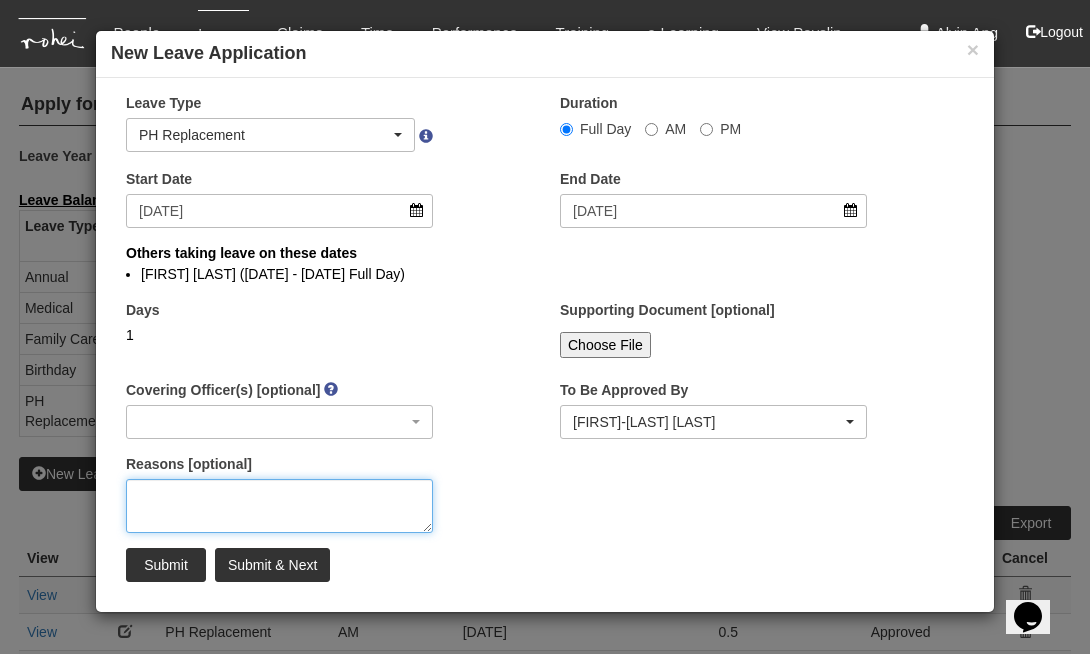 click on "Reasons [optional]" at bounding box center [279, 506] 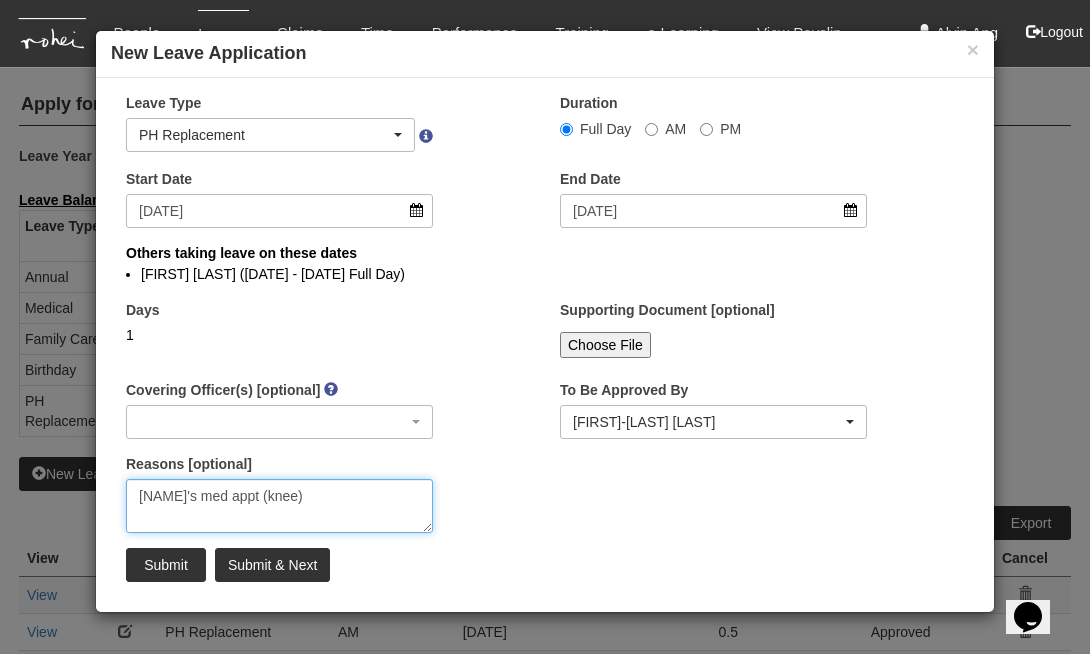 type on "Eli's med appt (knee)" 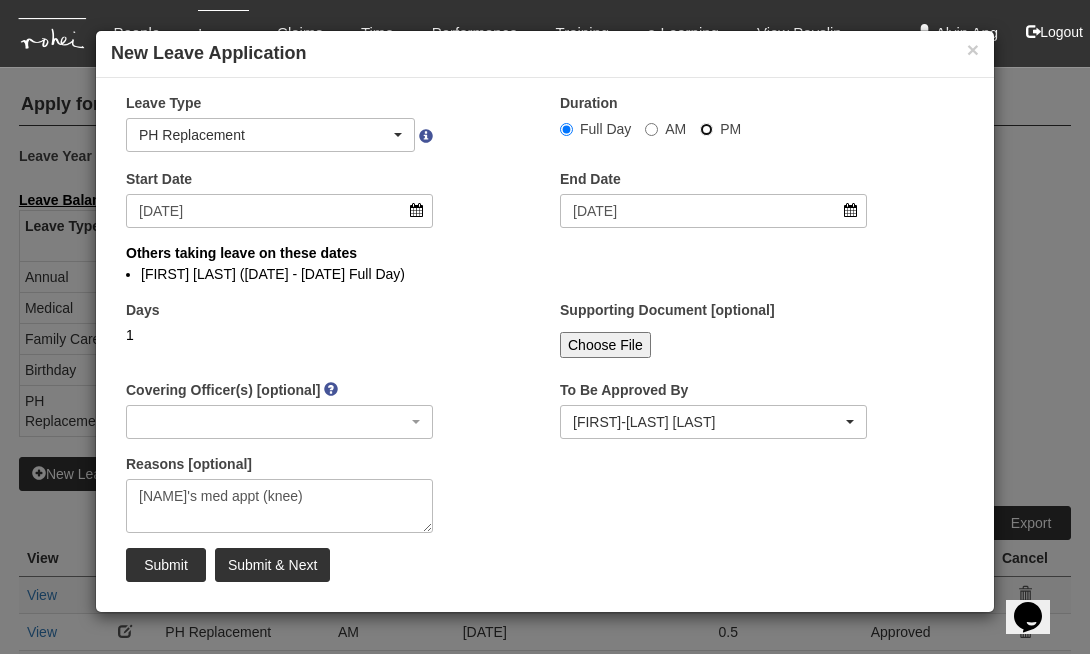 click on "PM" at bounding box center [566, 129] 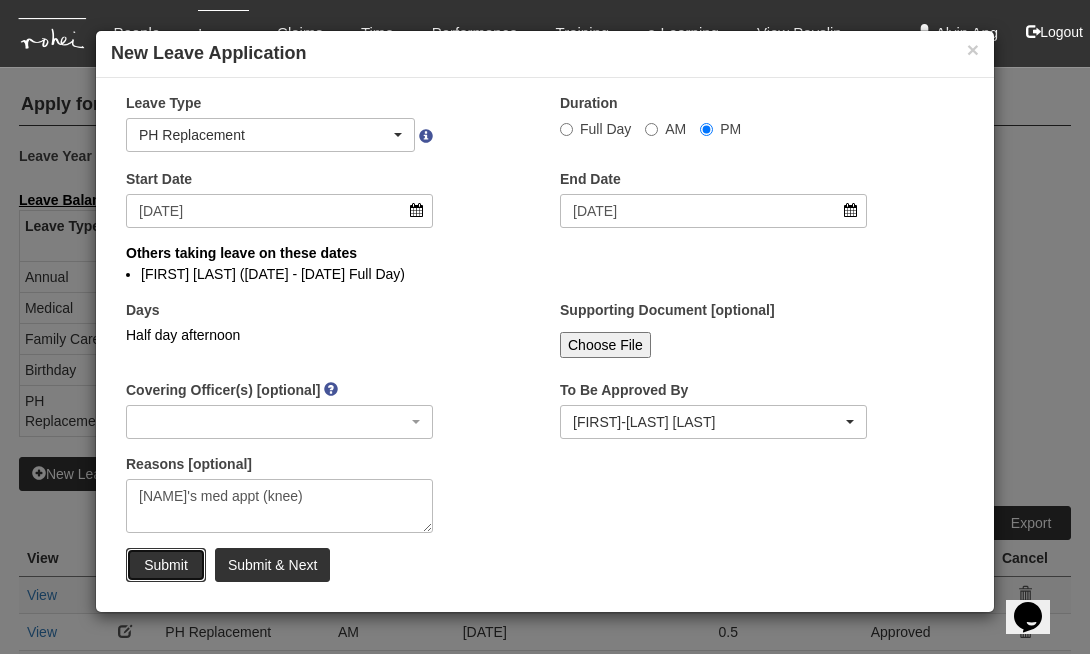 click on "Submit" at bounding box center [166, 565] 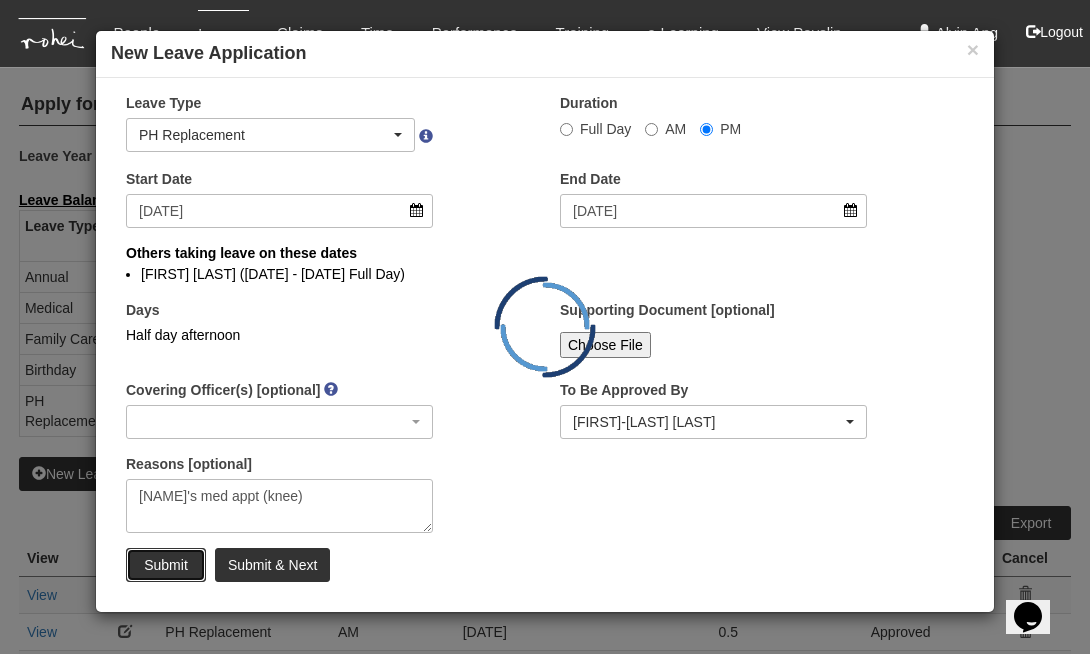 select on "1" 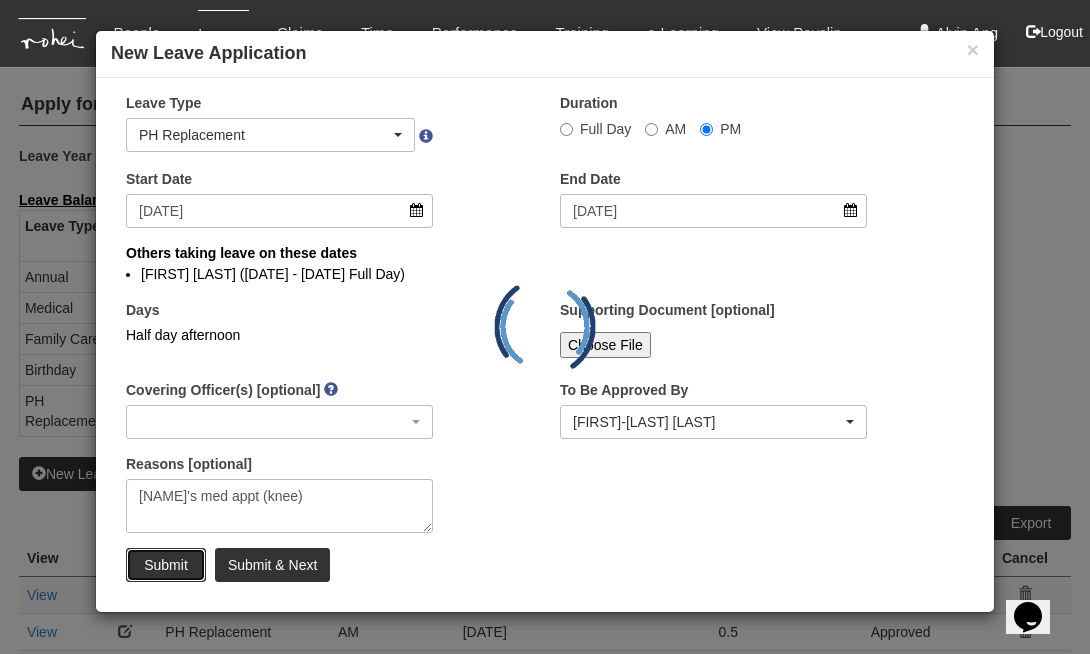 radio on "true" 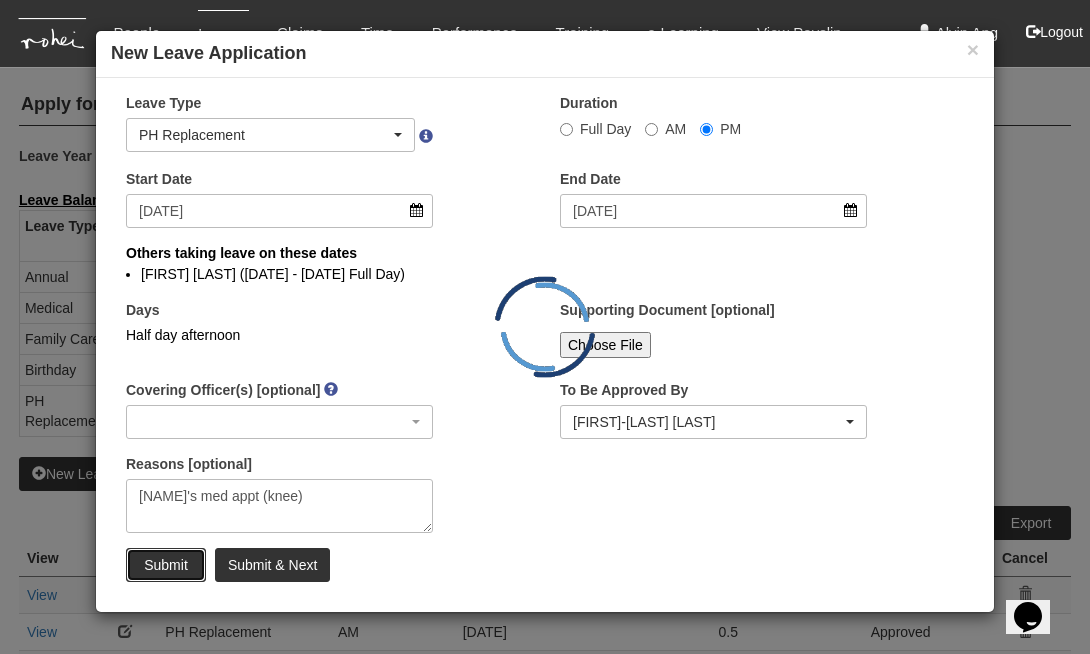 type 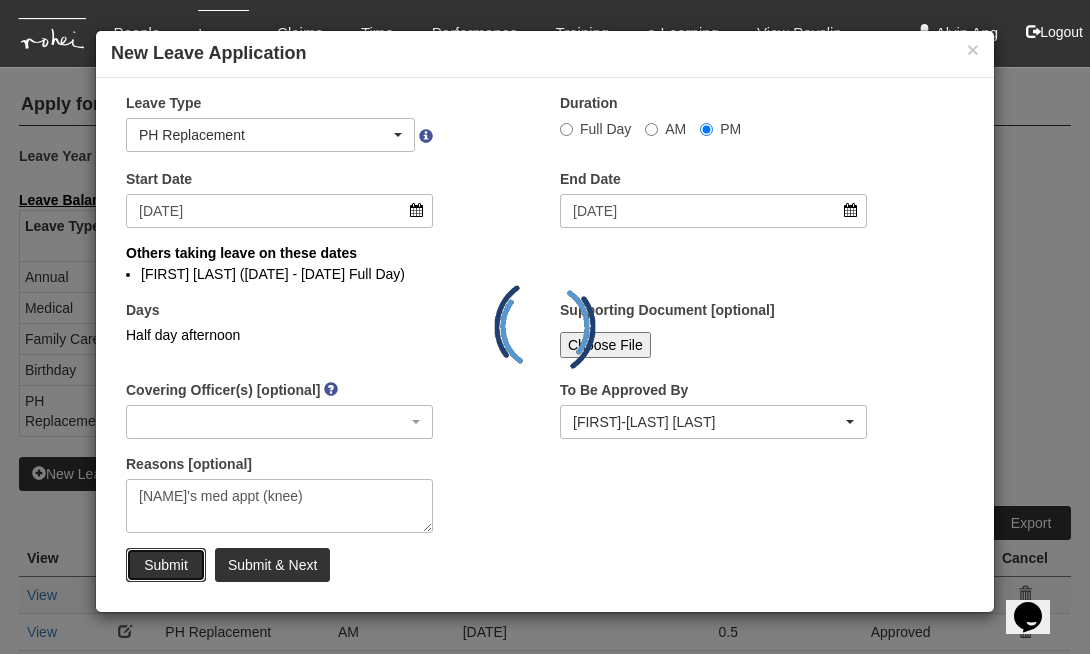 type 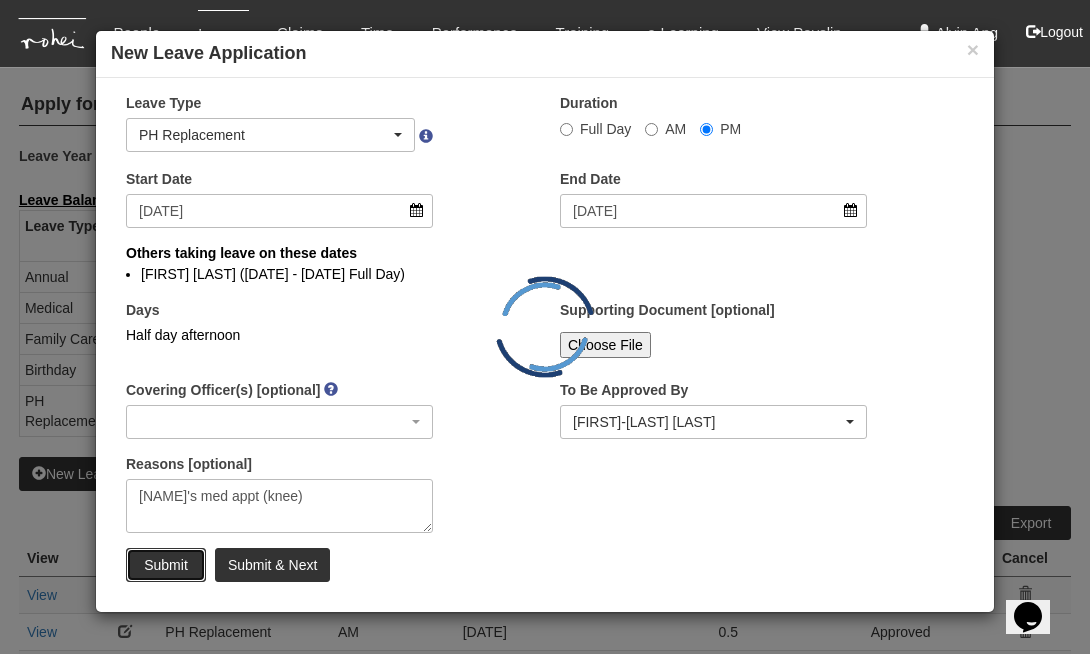 type 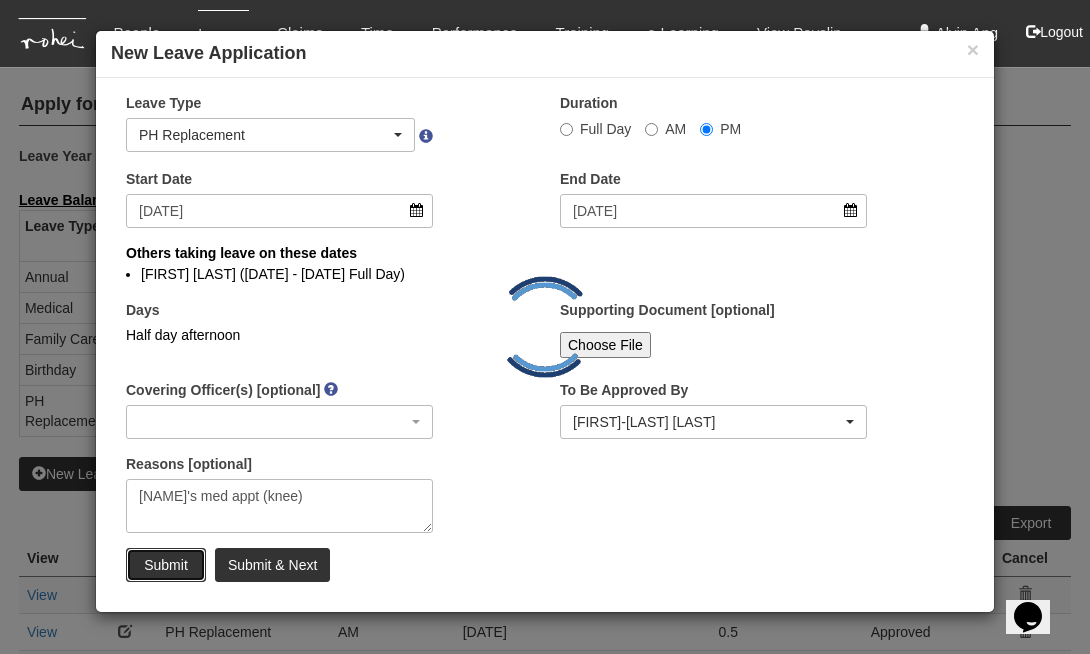select 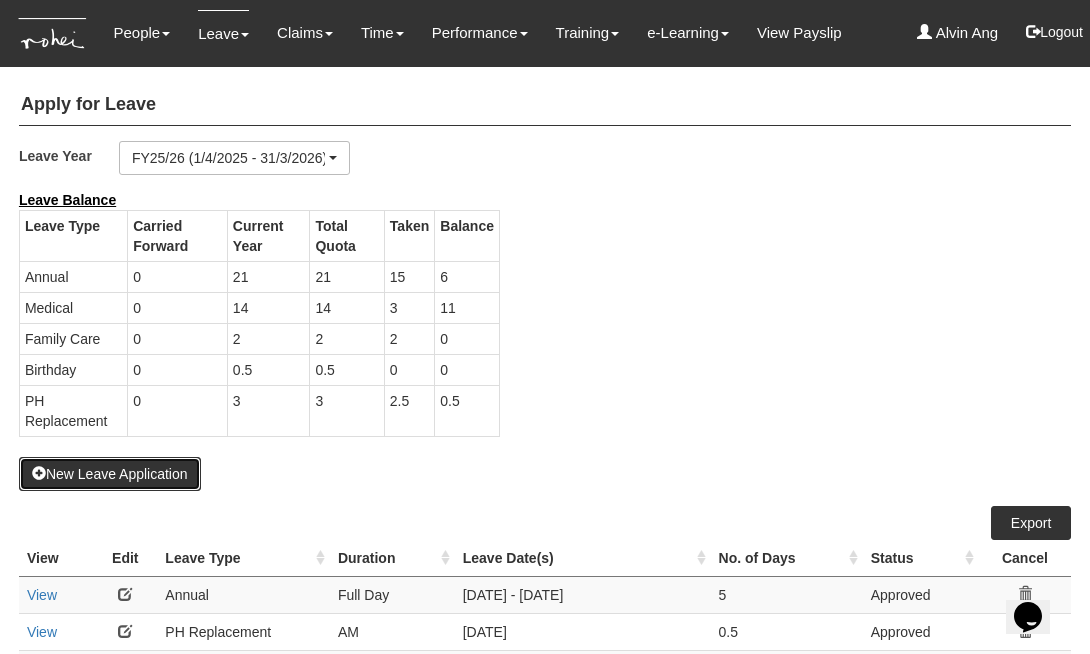 select on "50" 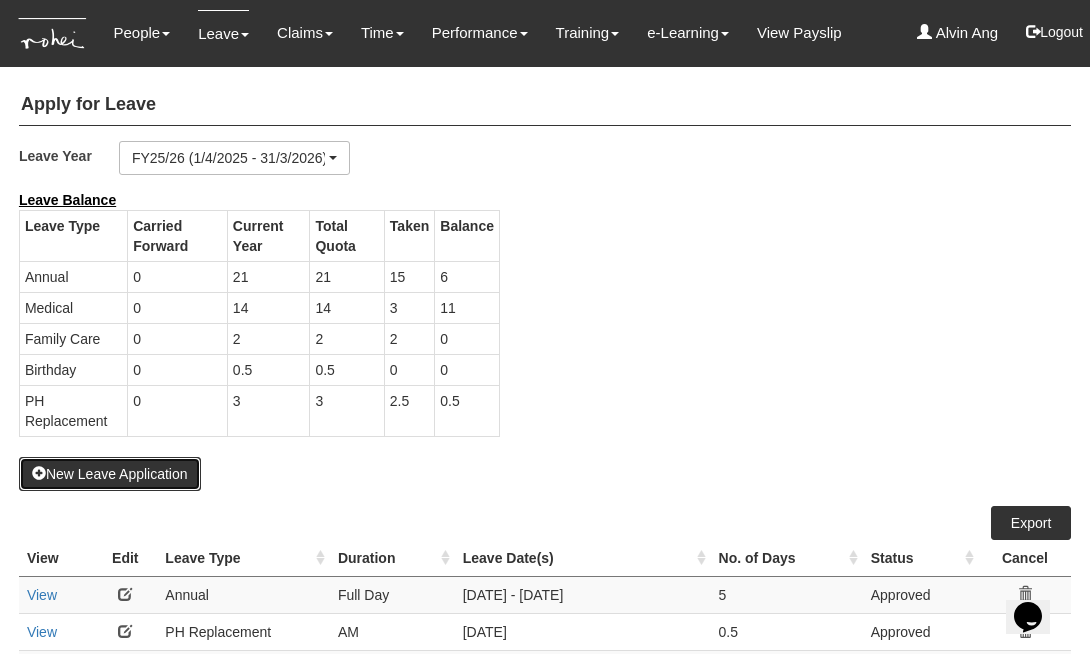 click on "New Leave Application" at bounding box center [110, 474] 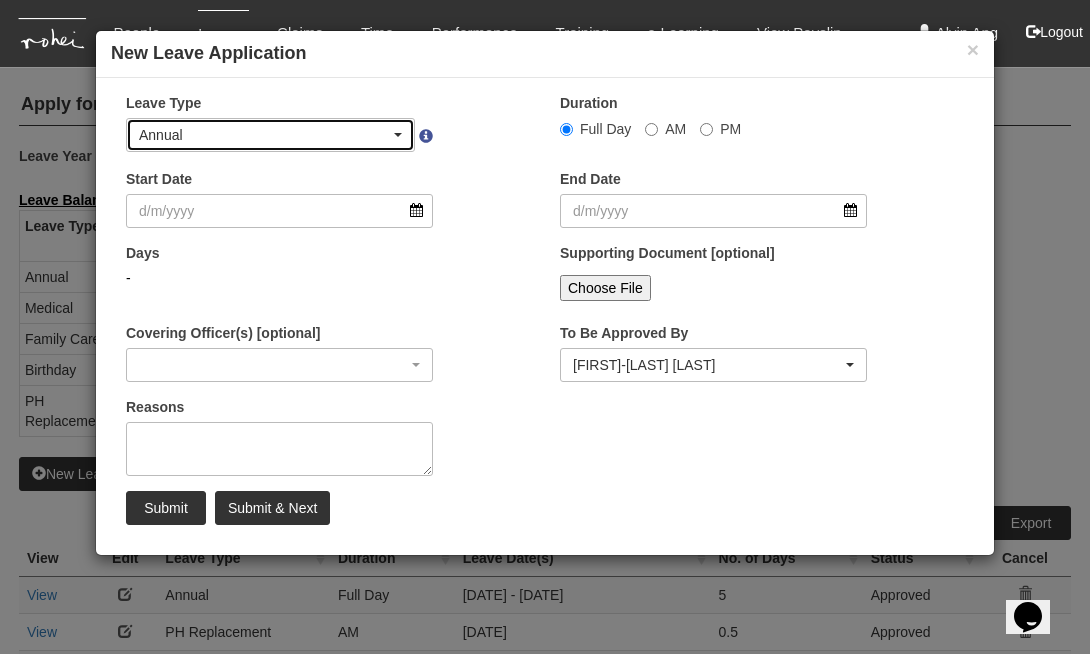 click on "Annual" at bounding box center (270, 135) 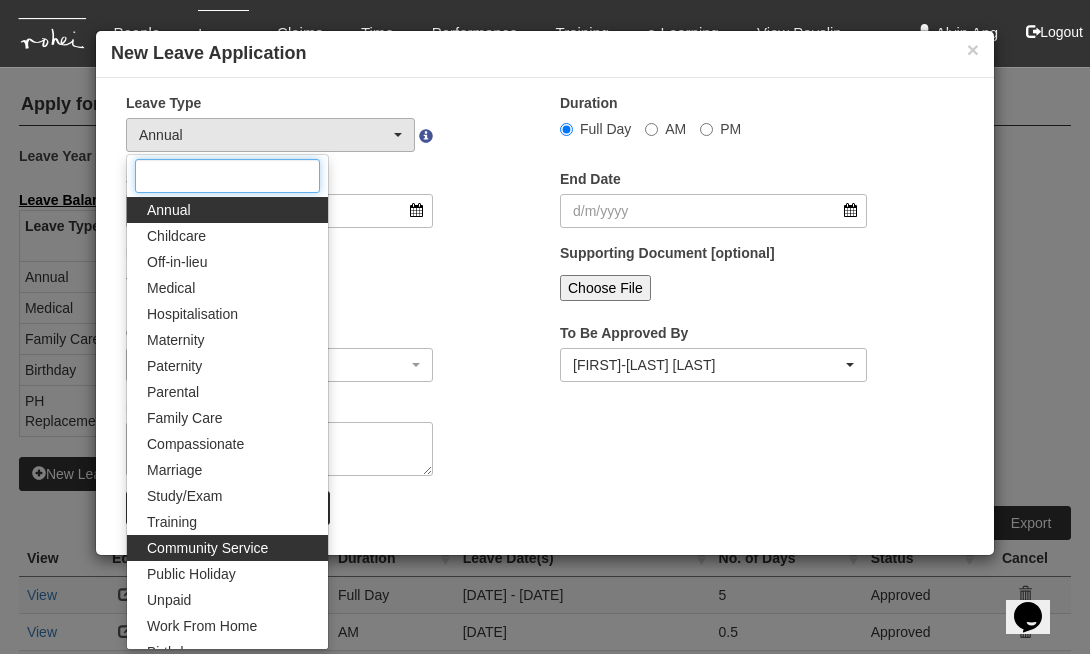 scroll, scrollTop: 171, scrollLeft: 0, axis: vertical 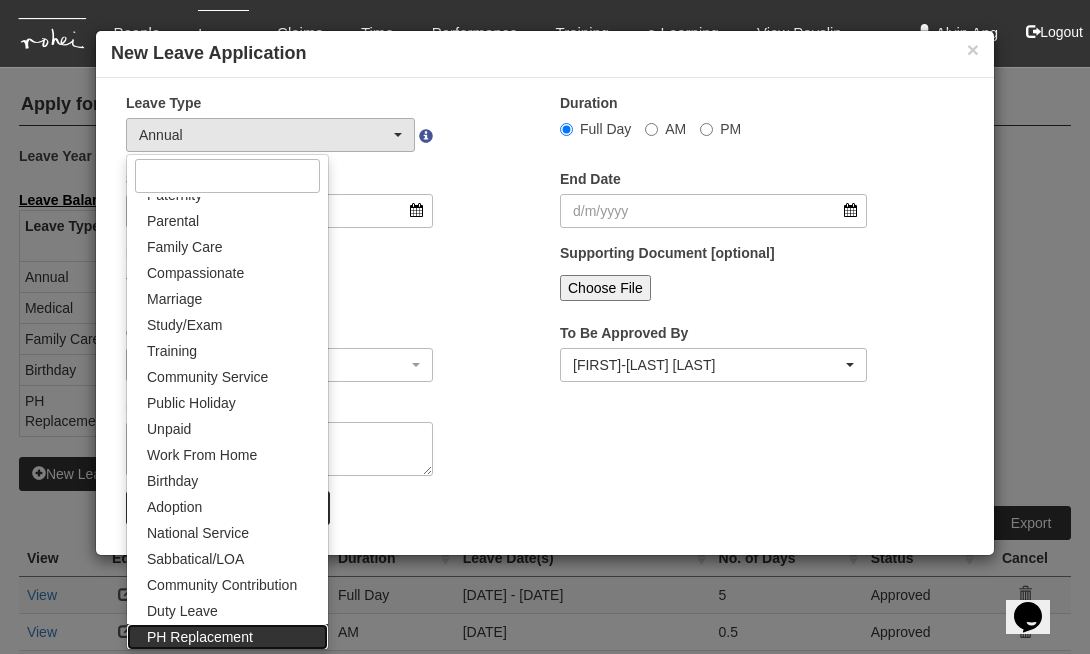 click on "PH Replacement" at bounding box center [200, 637] 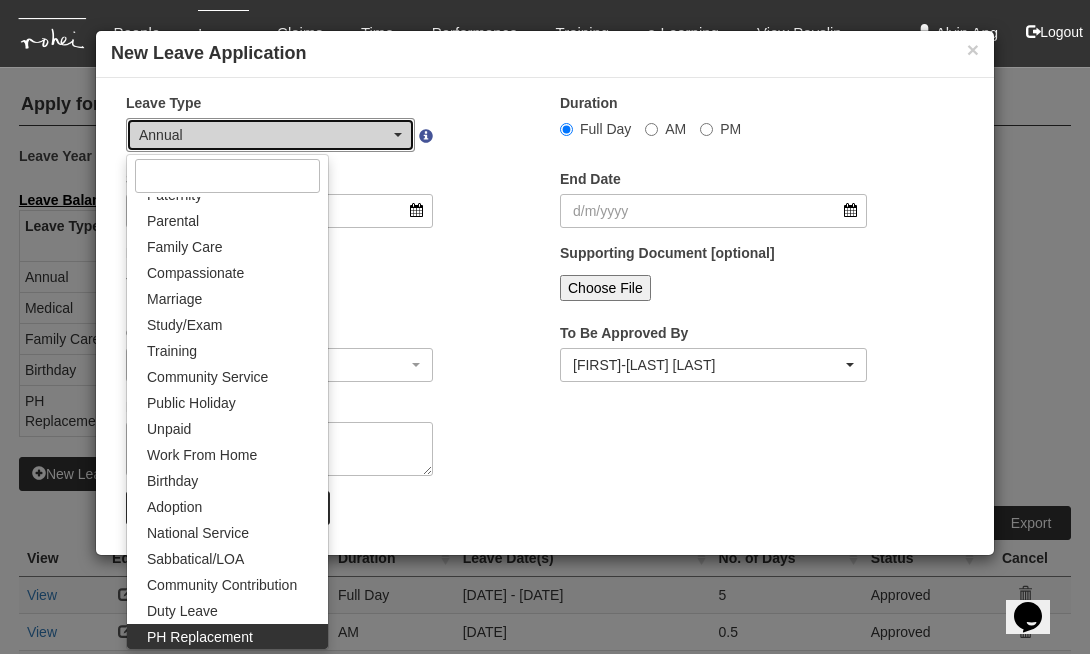 select on "26" 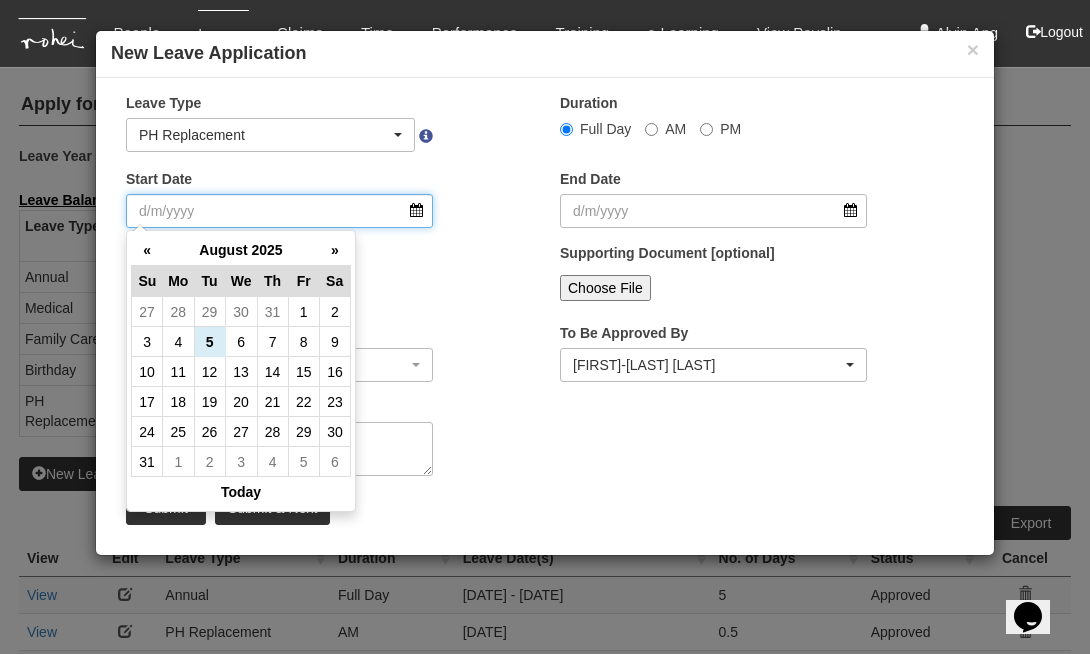 click on "Start Date" at bounding box center [279, 211] 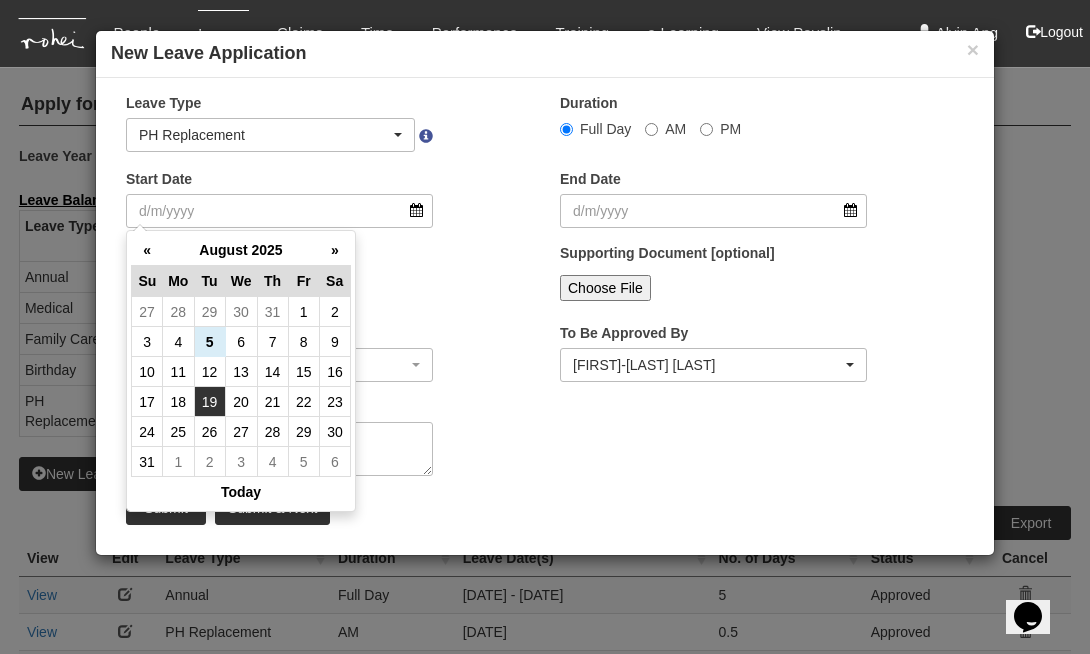 click on "19" at bounding box center [209, 402] 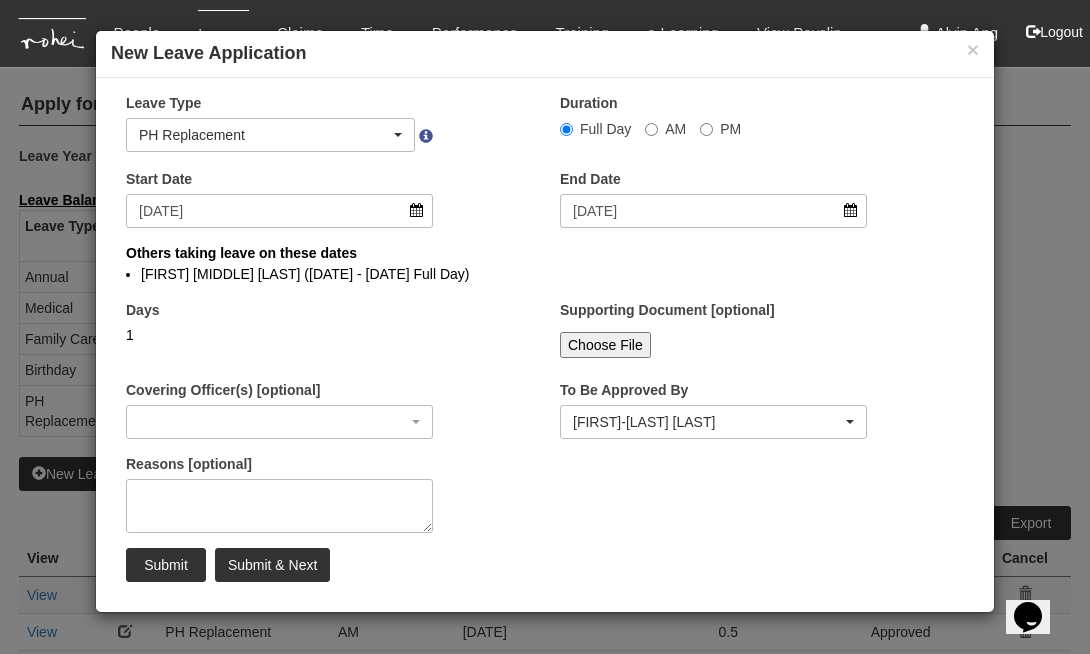 select 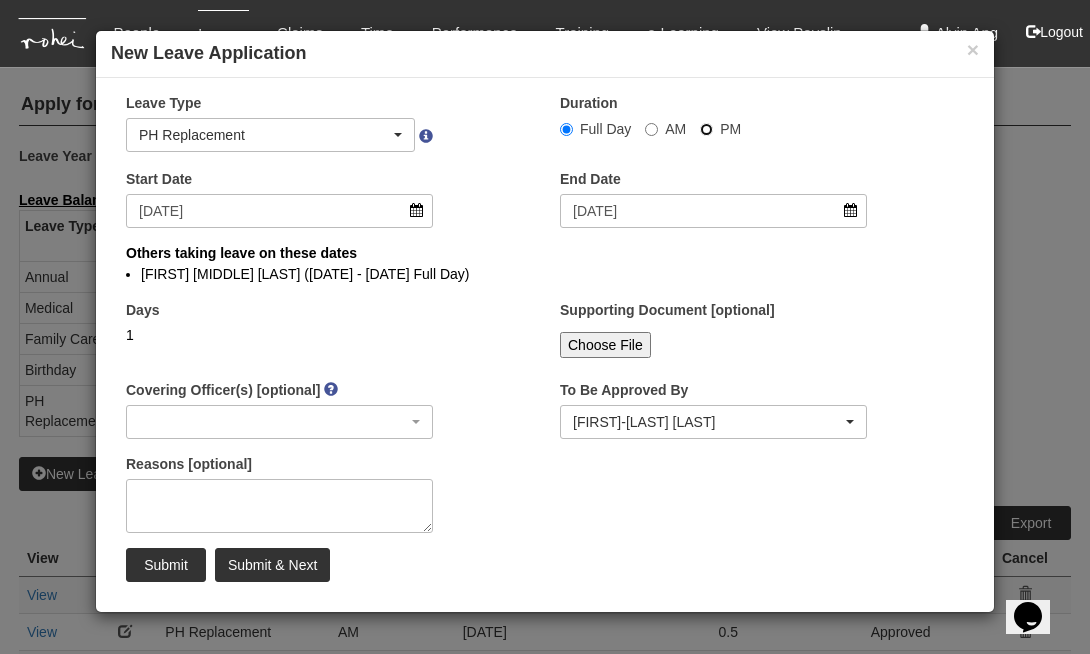 click on "PM" at bounding box center [566, 129] 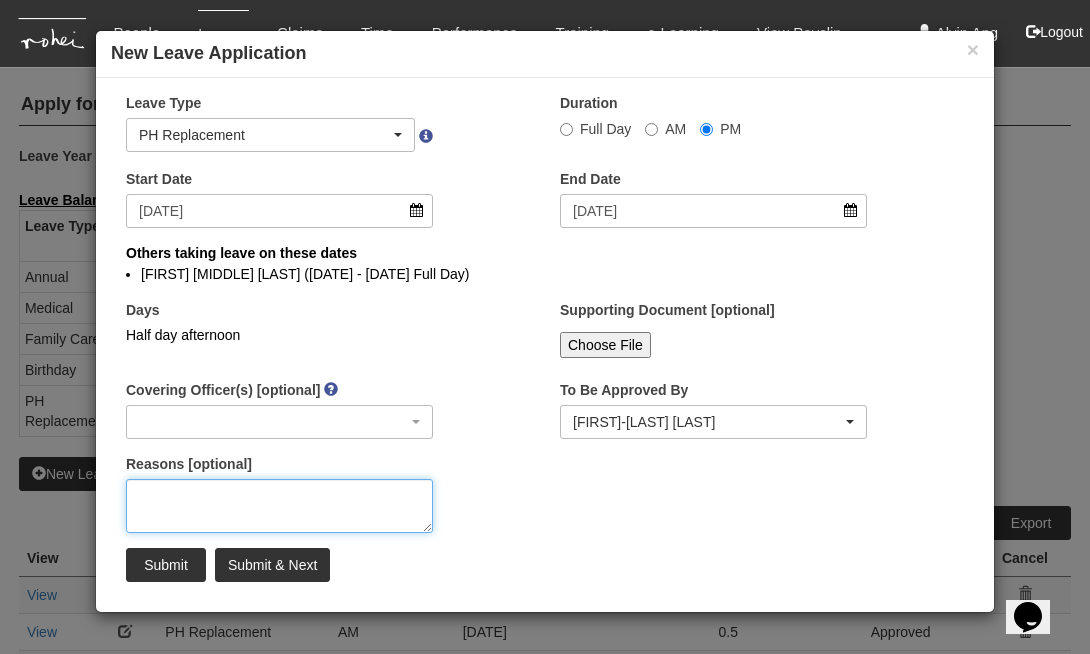 click on "Reasons [optional]" at bounding box center [279, 506] 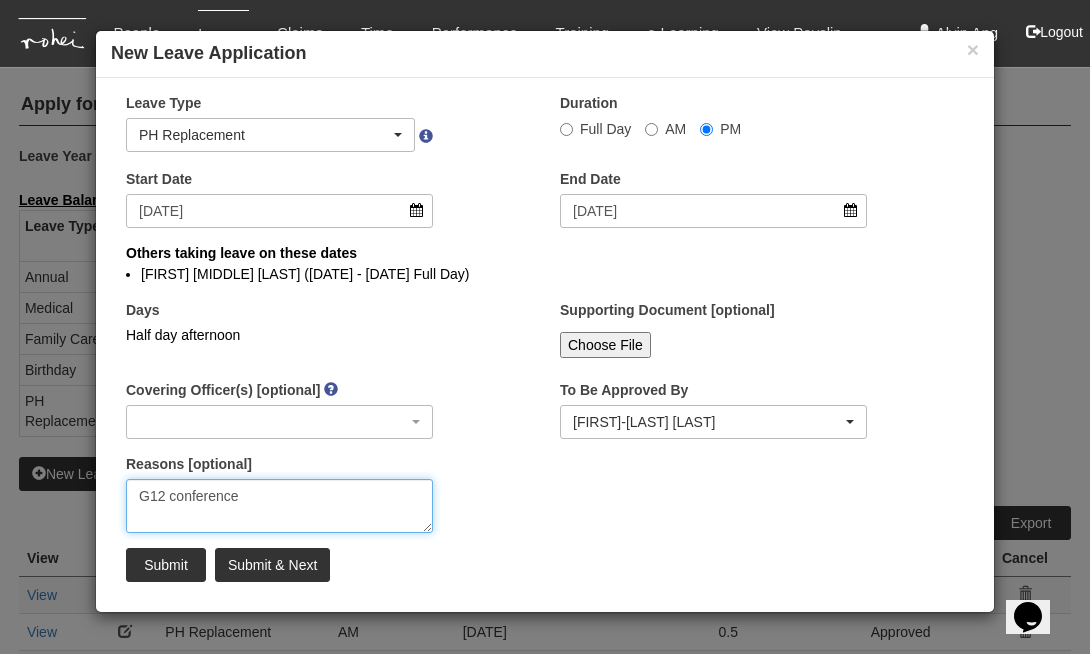 type on "G12 conference" 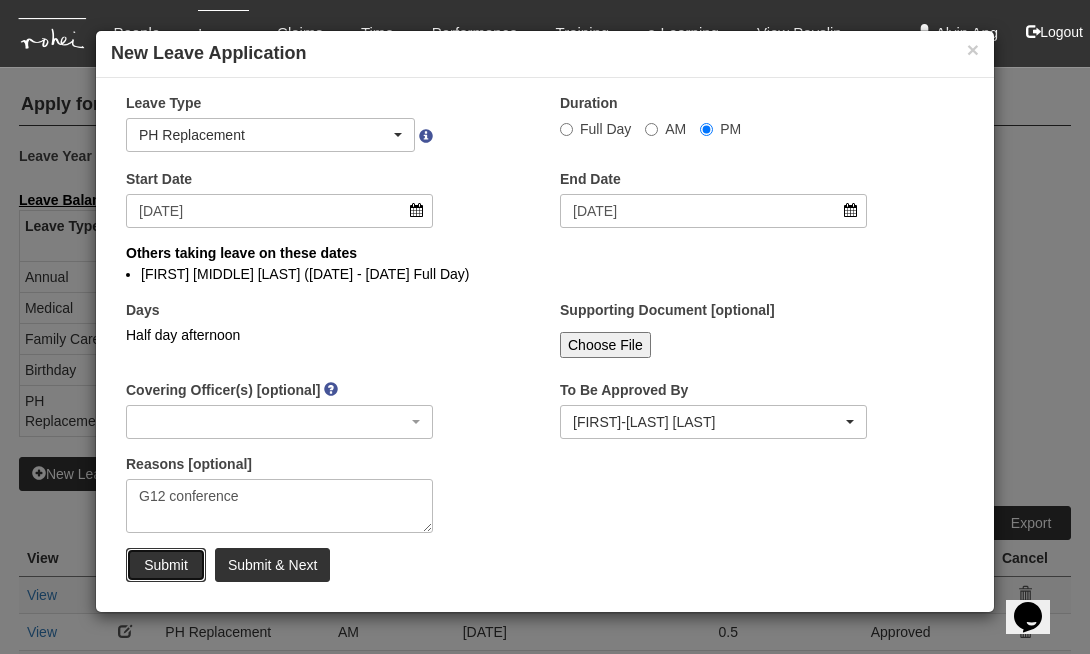 click on "Submit" at bounding box center [166, 565] 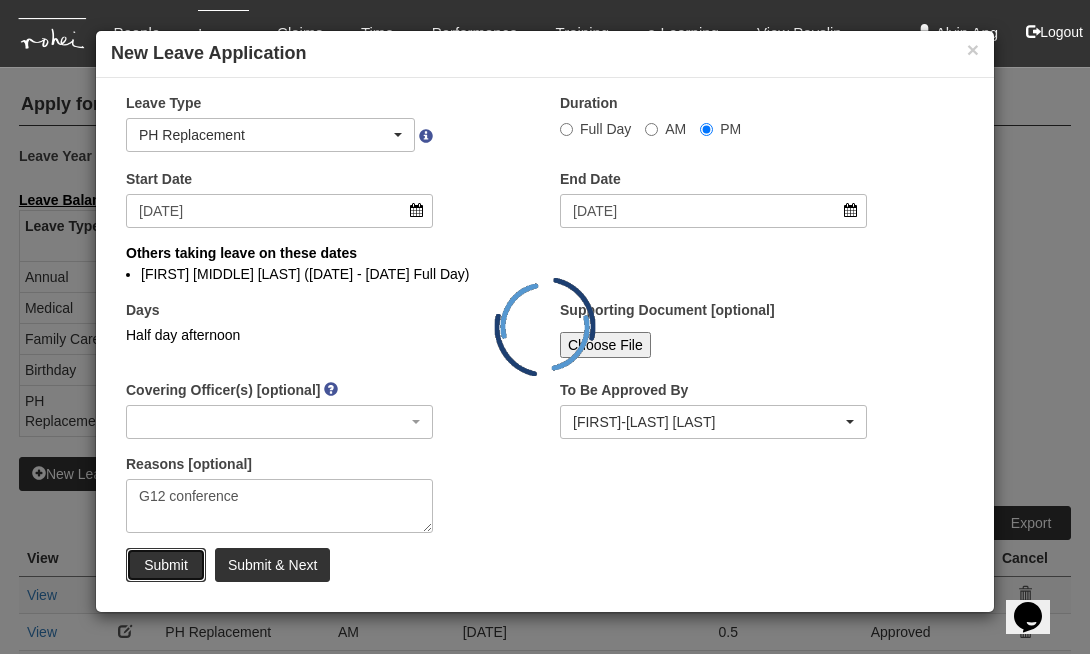 select on "1" 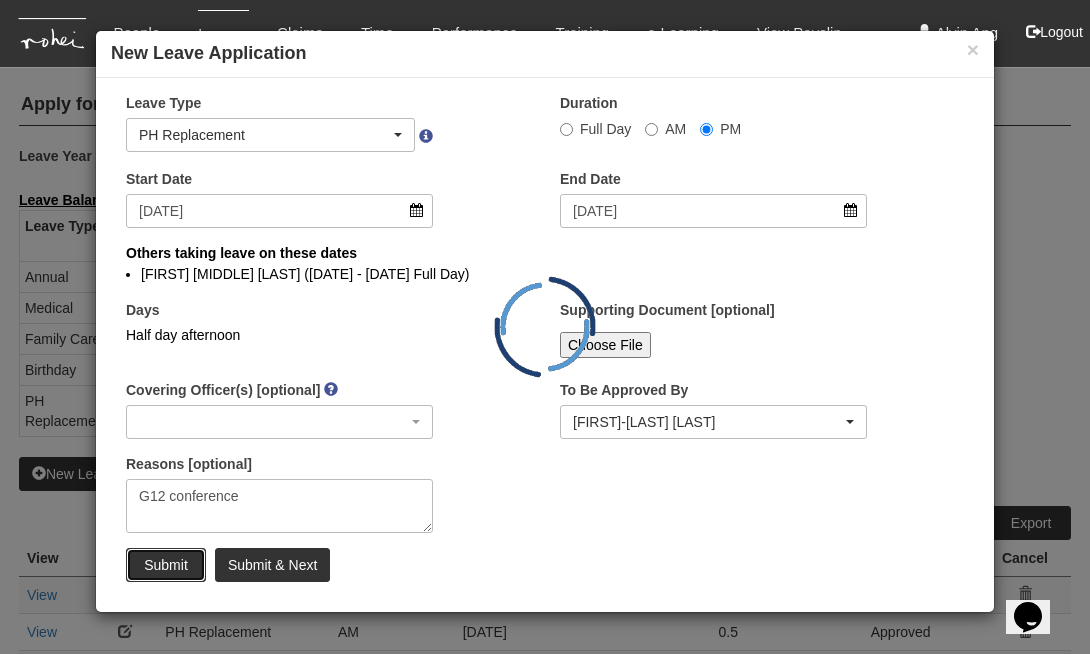 radio on "true" 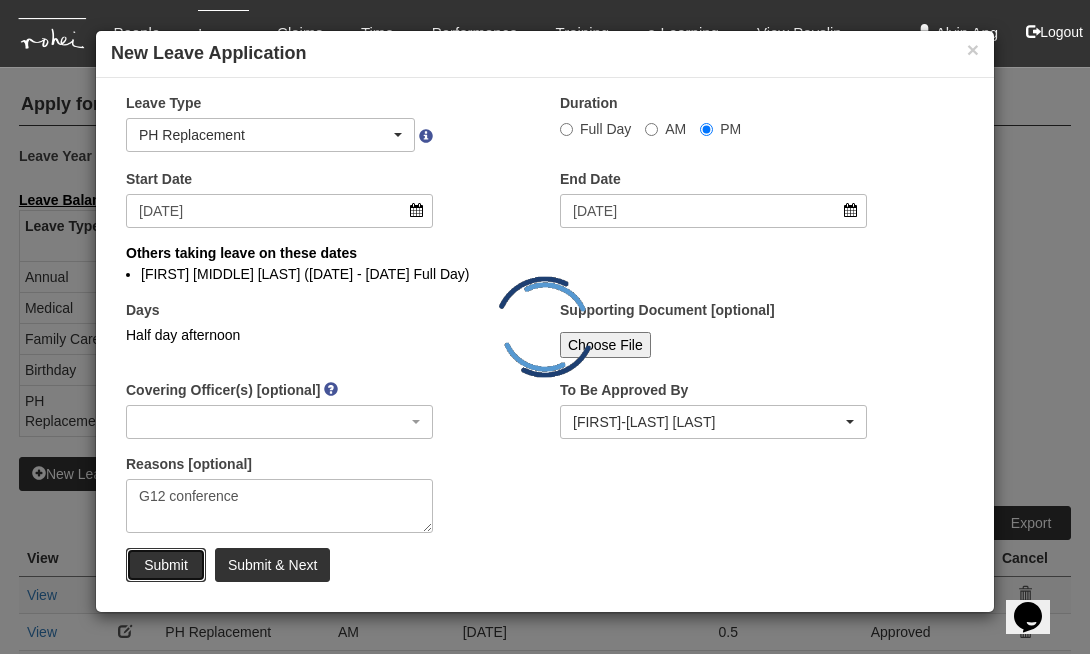 type 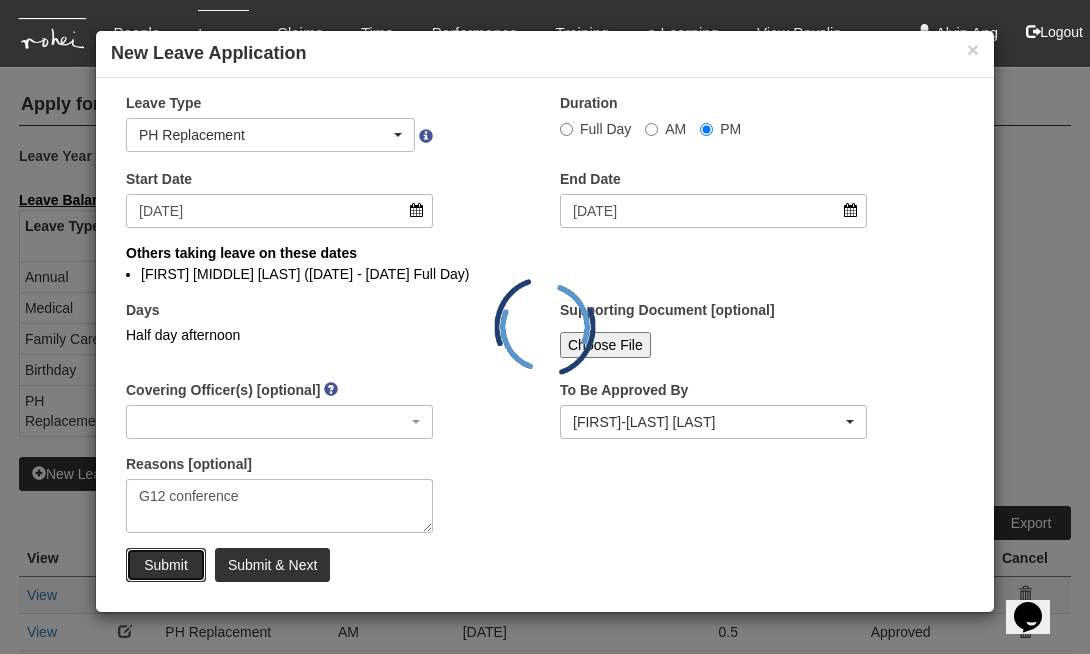 type 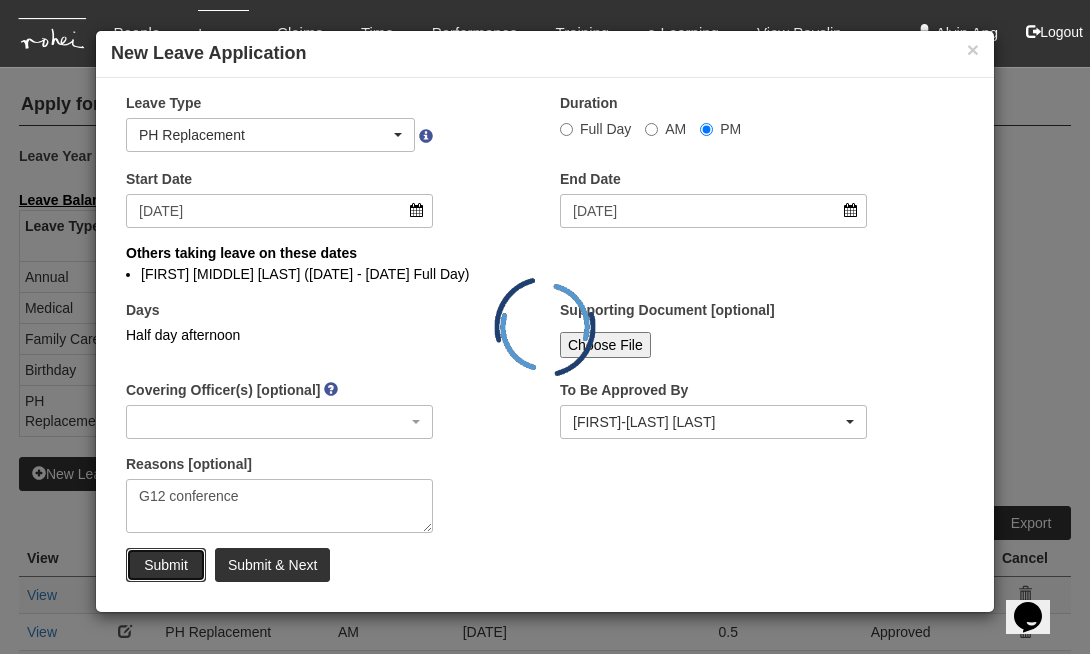 type 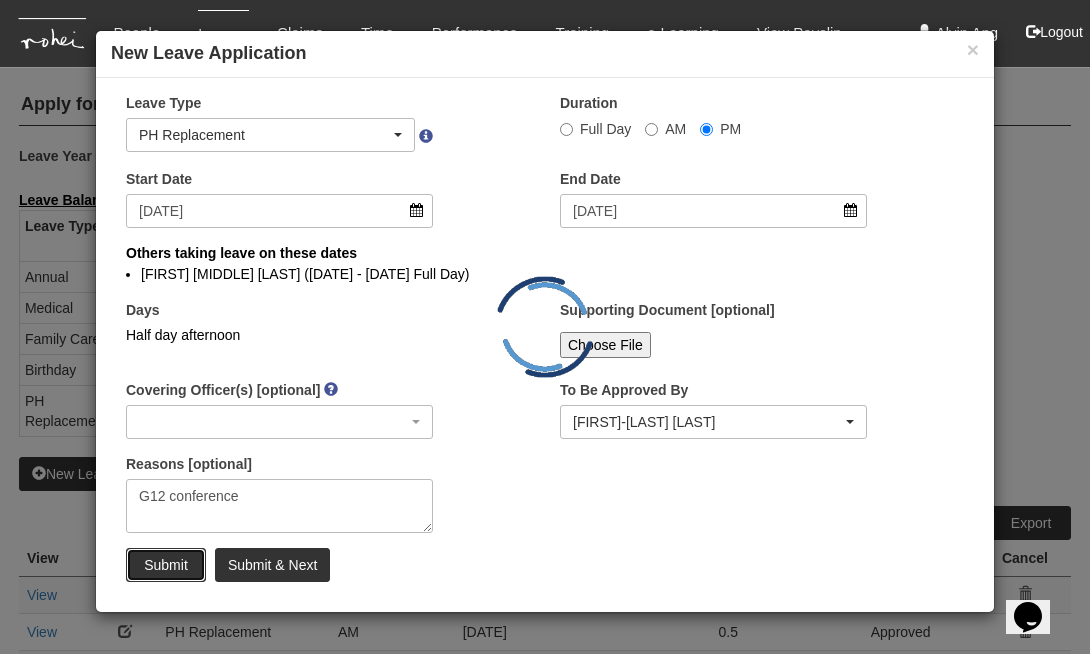 select 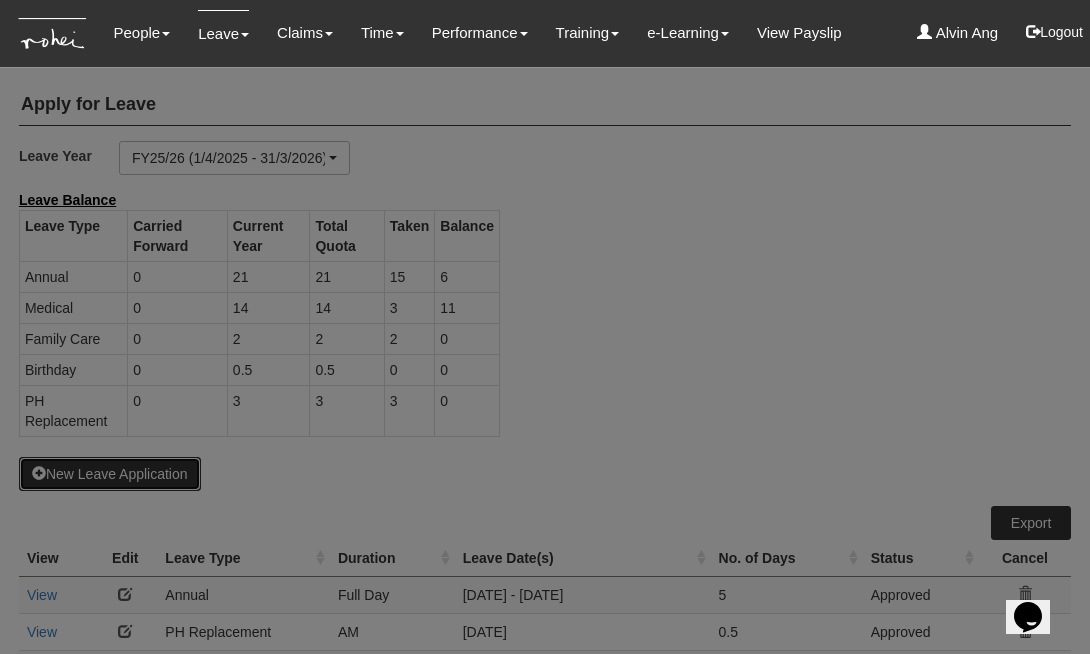 select on "50" 